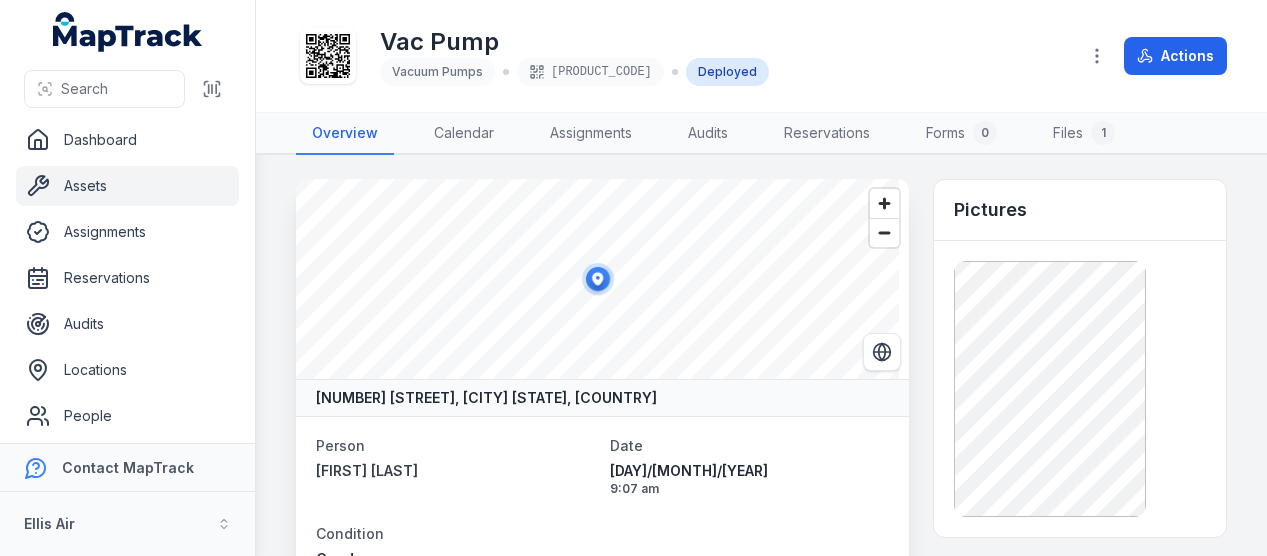 scroll, scrollTop: 0, scrollLeft: 0, axis: both 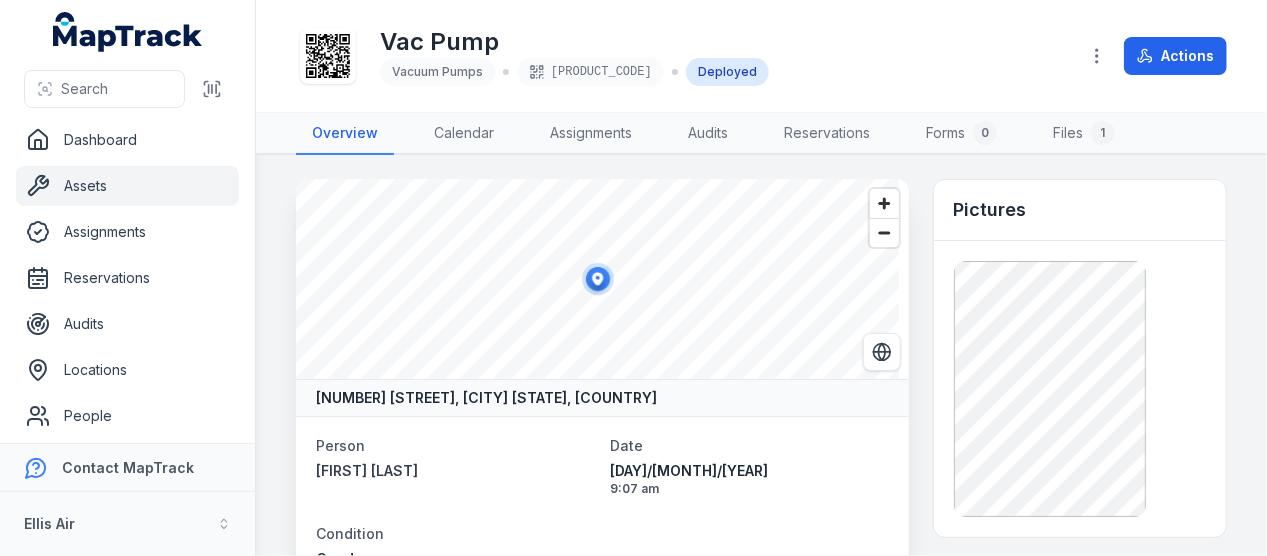 click on "Assets" at bounding box center [127, 186] 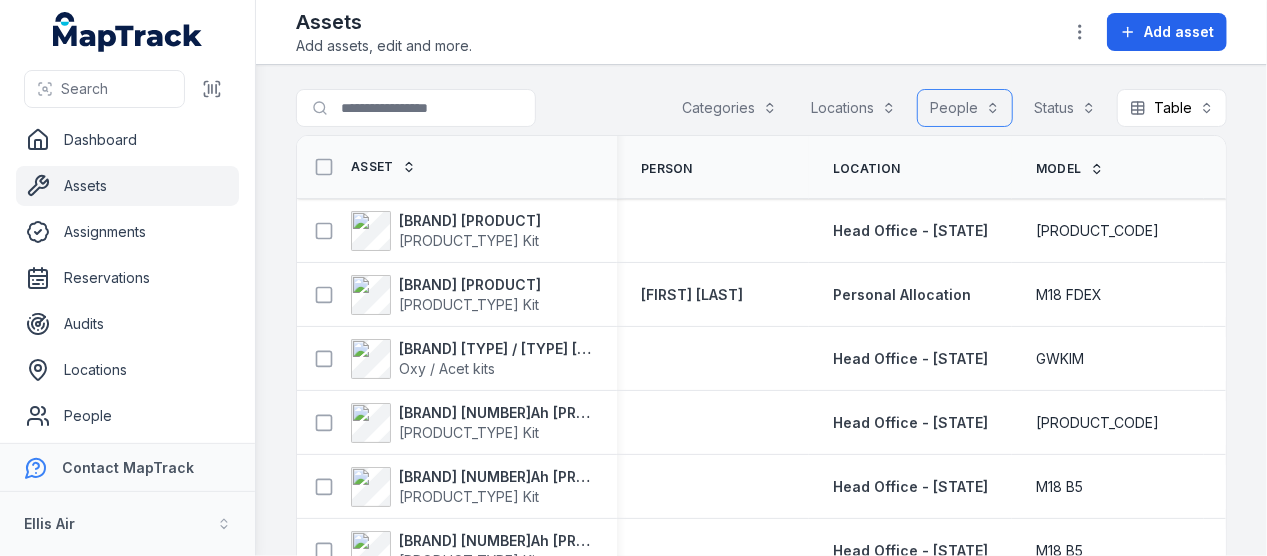 click on "People" at bounding box center [965, 108] 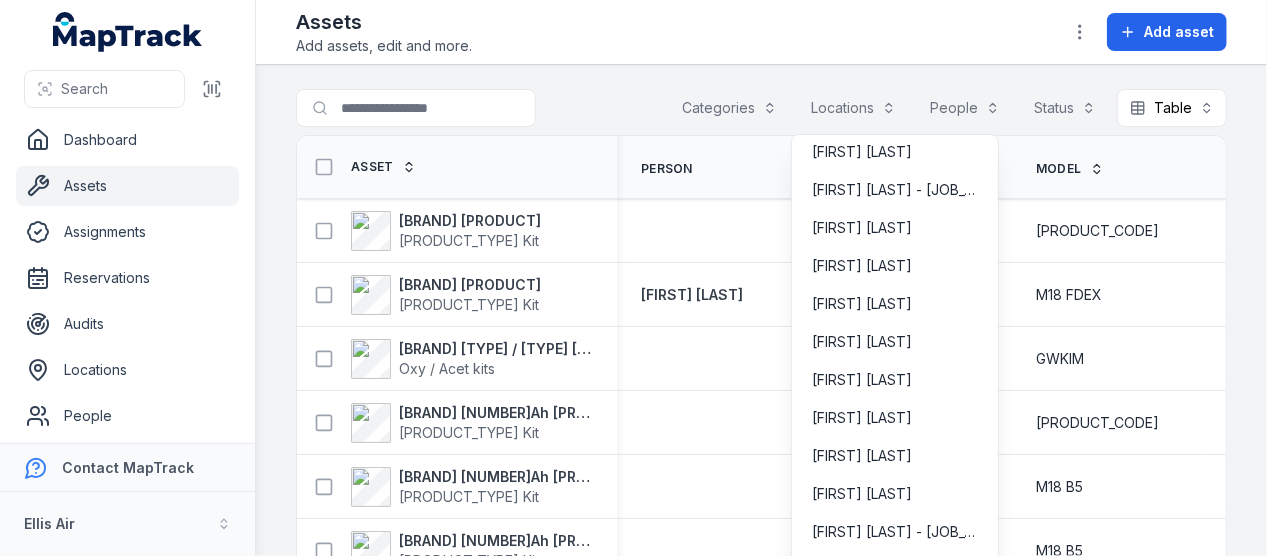 scroll, scrollTop: 5000, scrollLeft: 0, axis: vertical 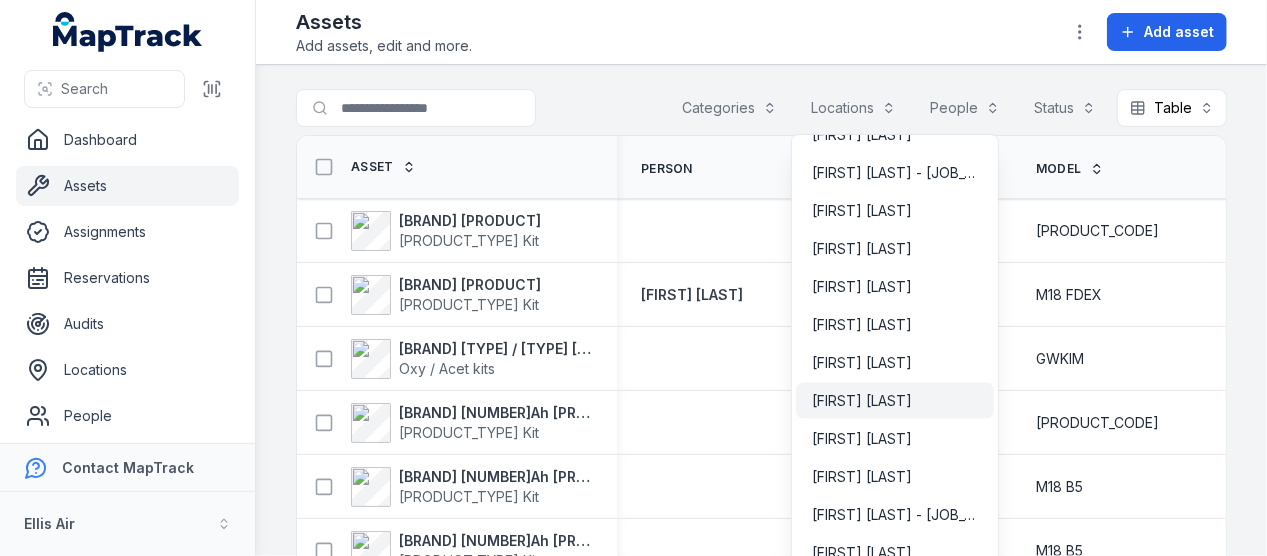 click on "Michael Swaney" at bounding box center [895, 401] 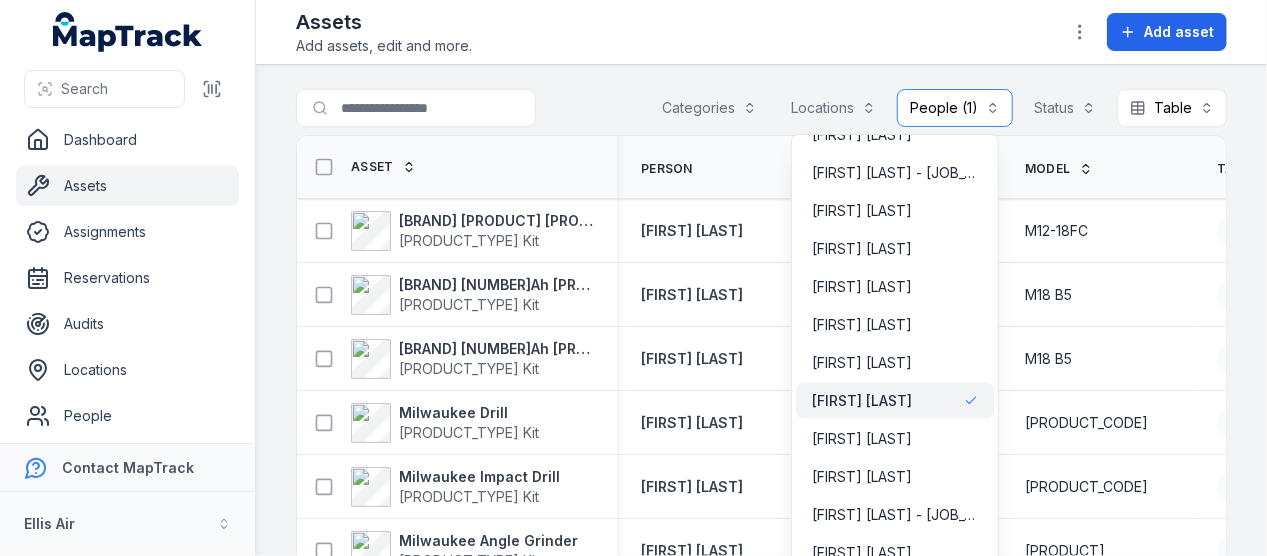 click on "**********" at bounding box center (955, 108) 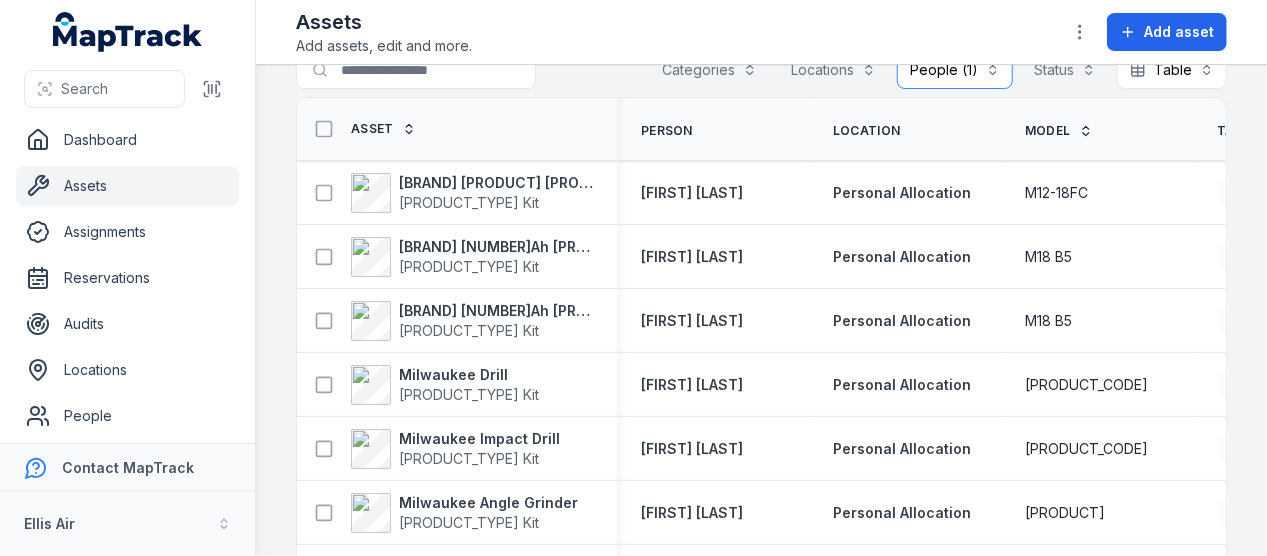 scroll, scrollTop: 0, scrollLeft: 0, axis: both 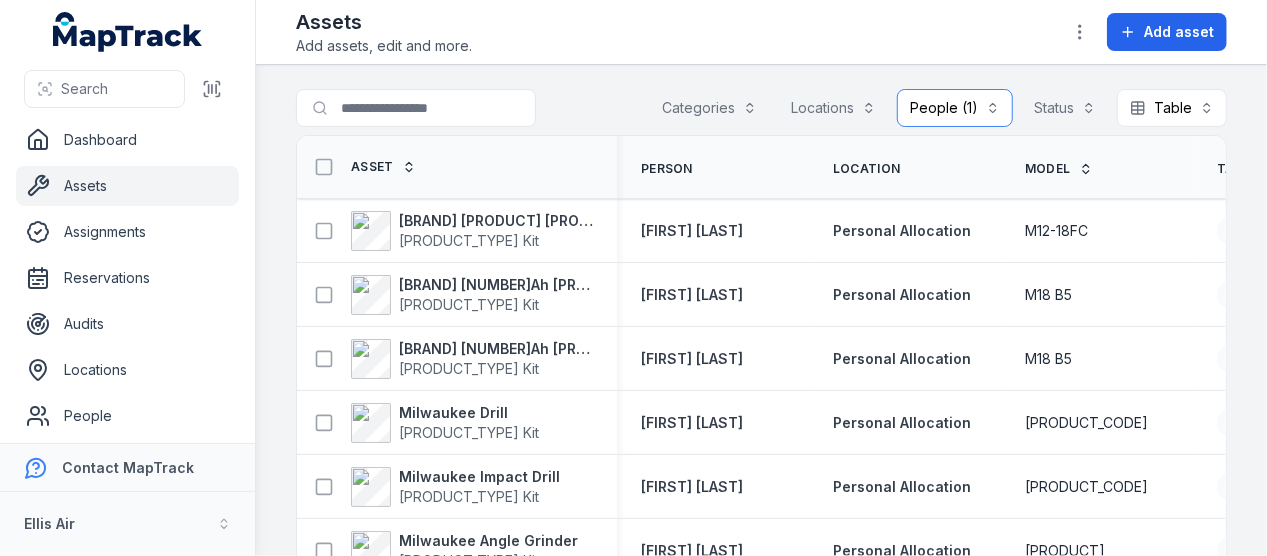 click on "**********" at bounding box center [955, 108] 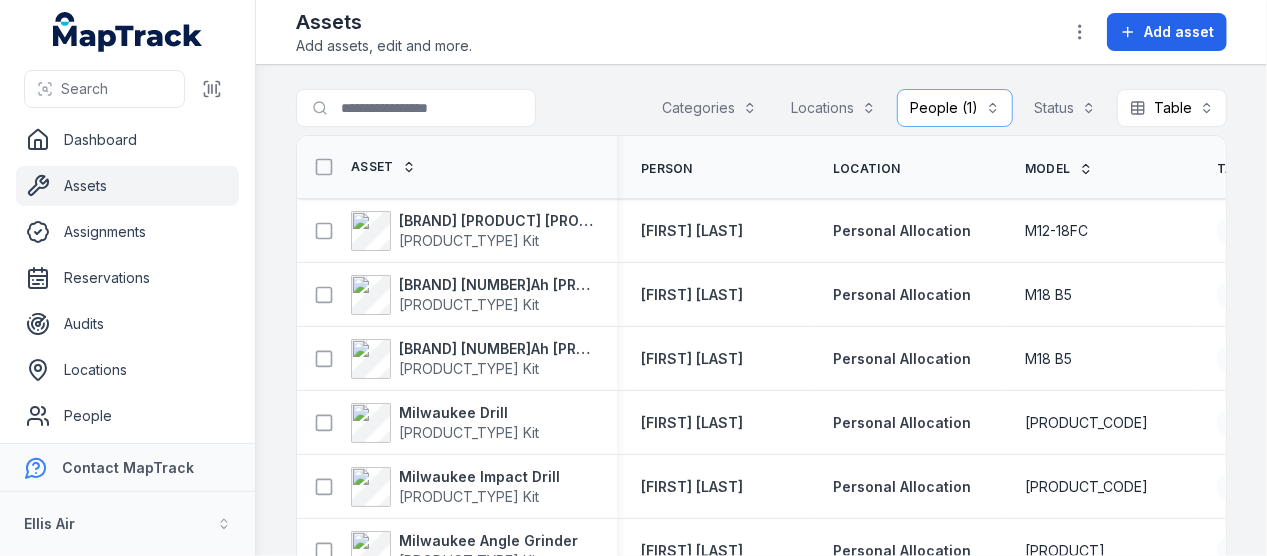 scroll, scrollTop: 7, scrollLeft: 0, axis: vertical 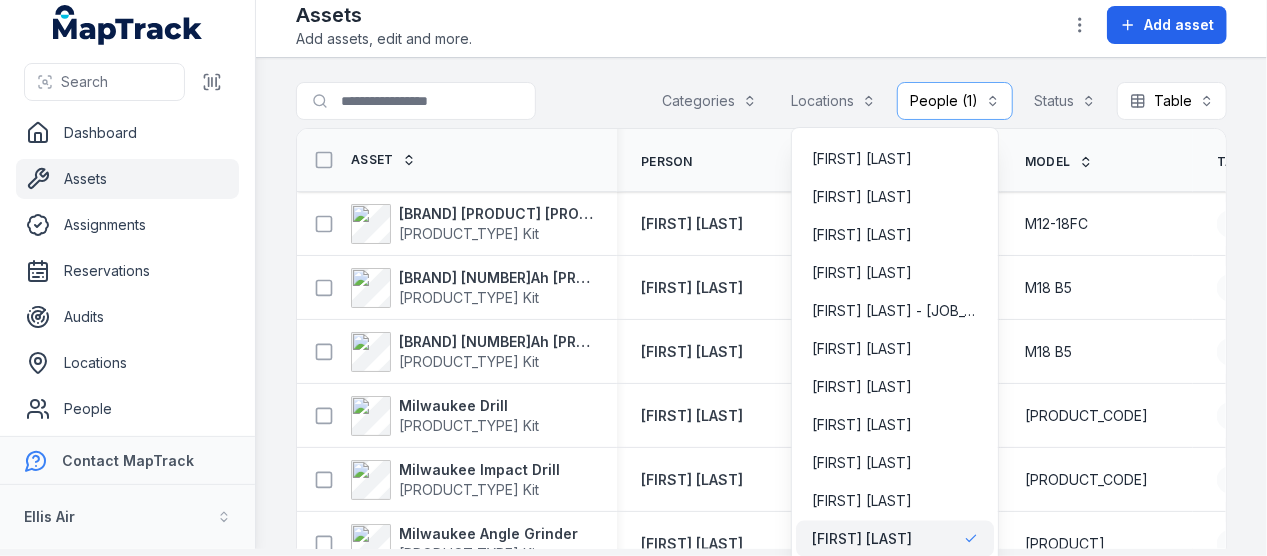 click on "**********" at bounding box center [938, 101] 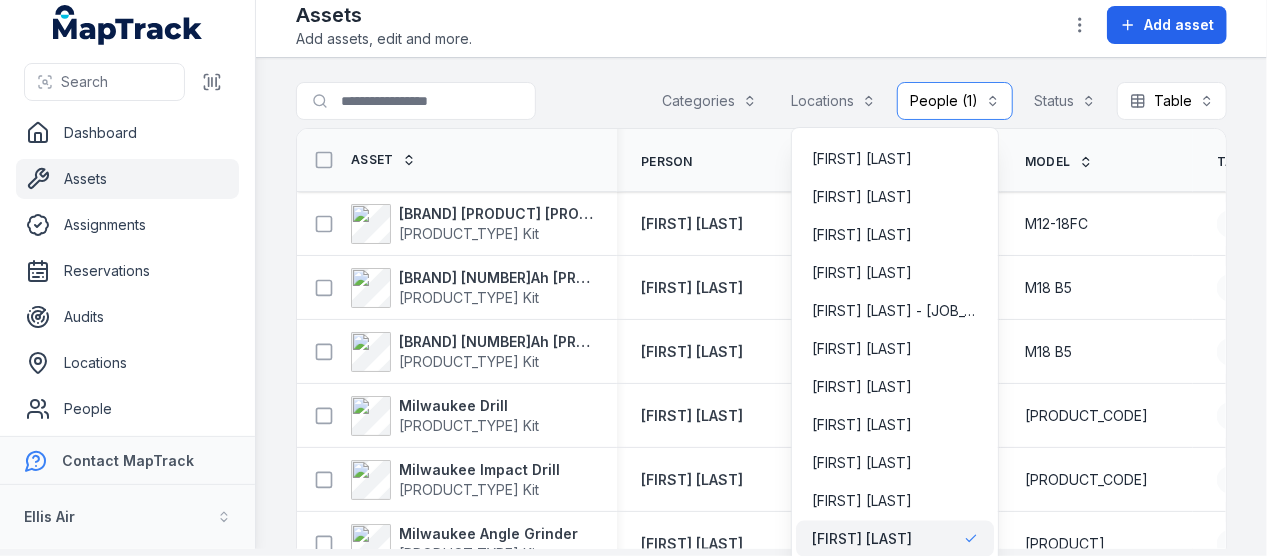 scroll, scrollTop: 0, scrollLeft: 0, axis: both 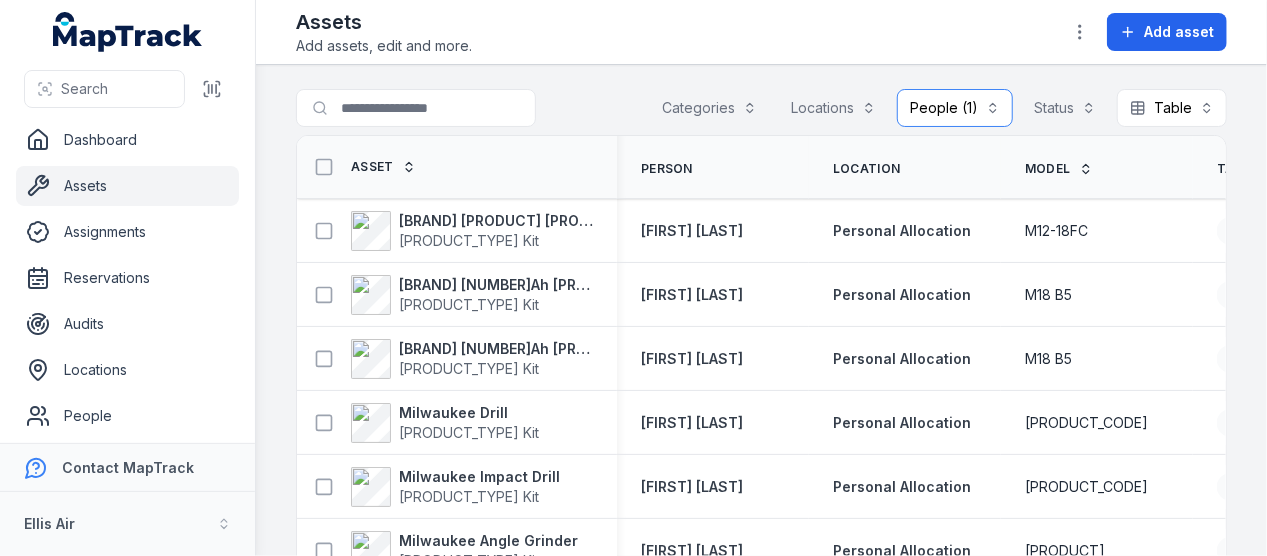 click on "Locations" at bounding box center (833, 108) 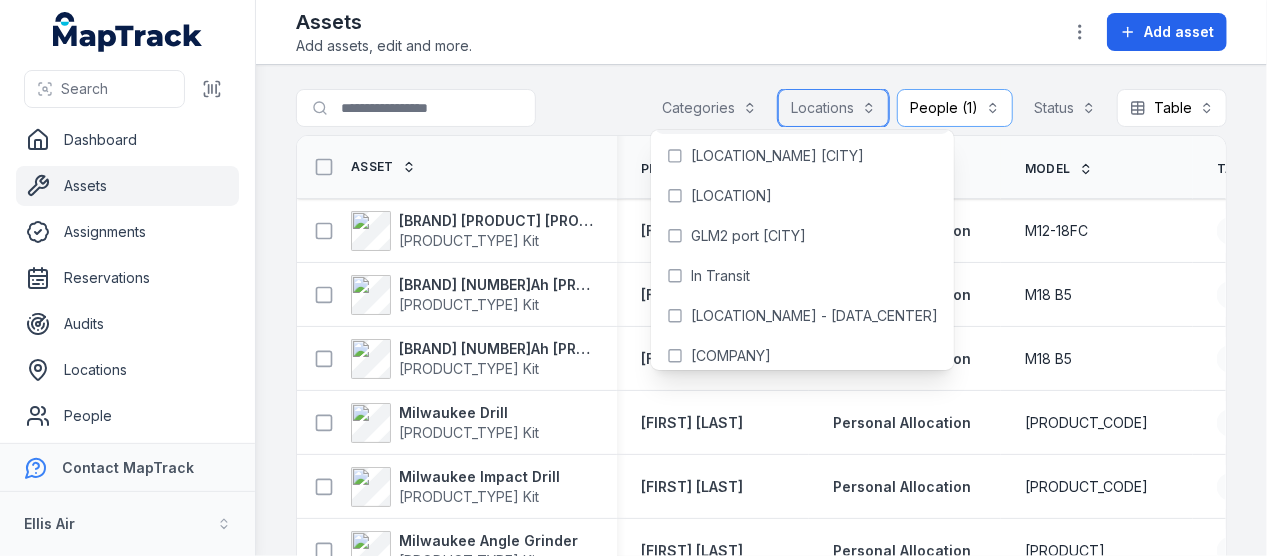 scroll, scrollTop: 900, scrollLeft: 0, axis: vertical 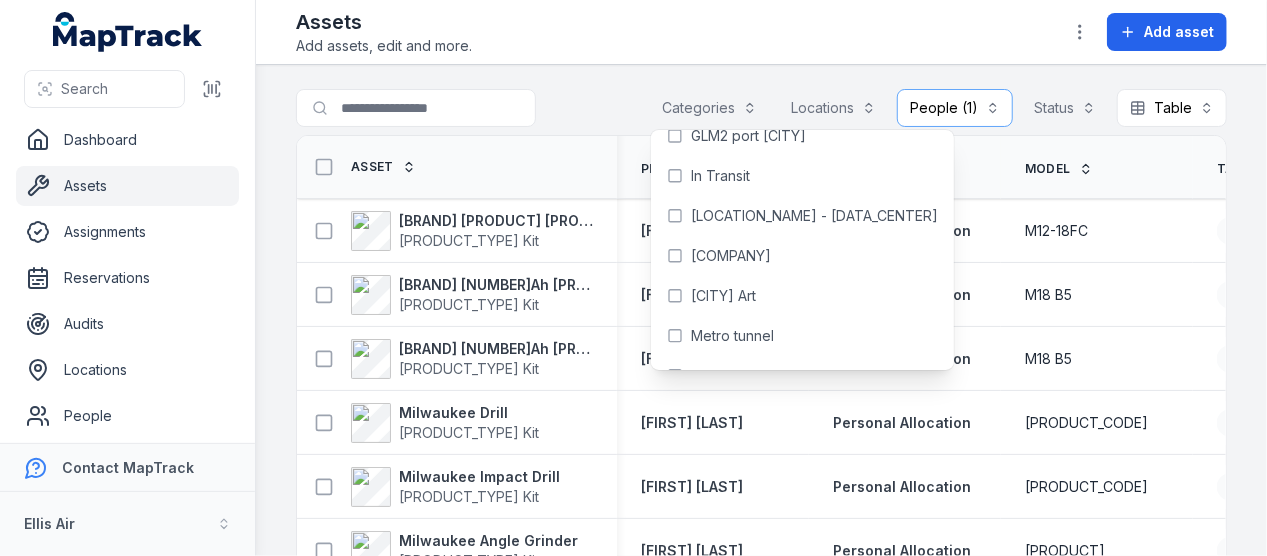 click on "**********" at bounding box center (761, 310) 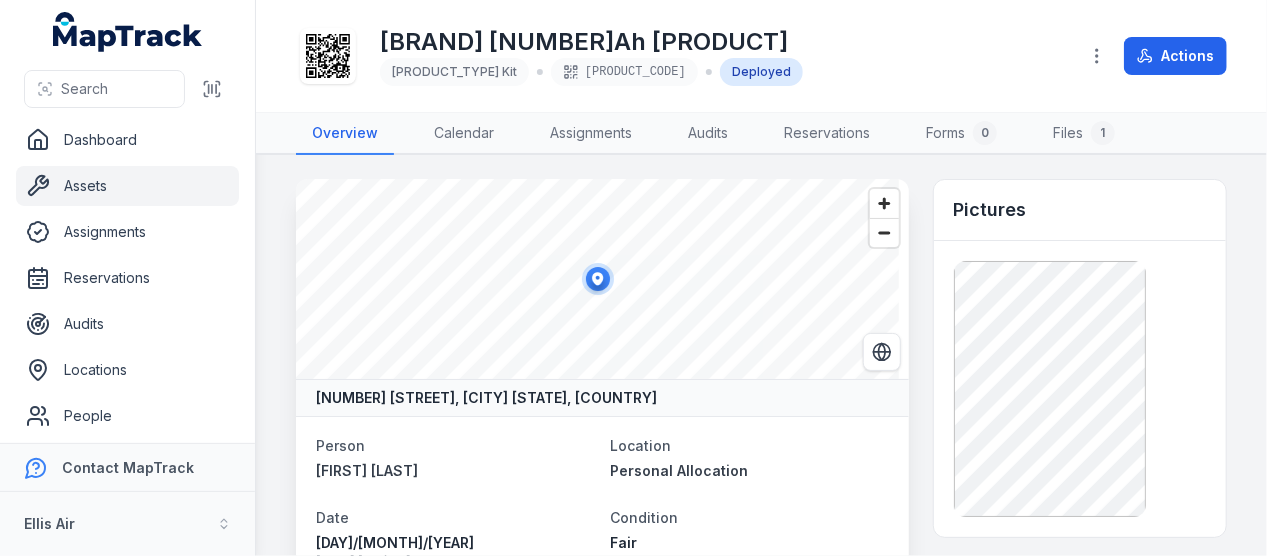 click on "Assets" at bounding box center [127, 186] 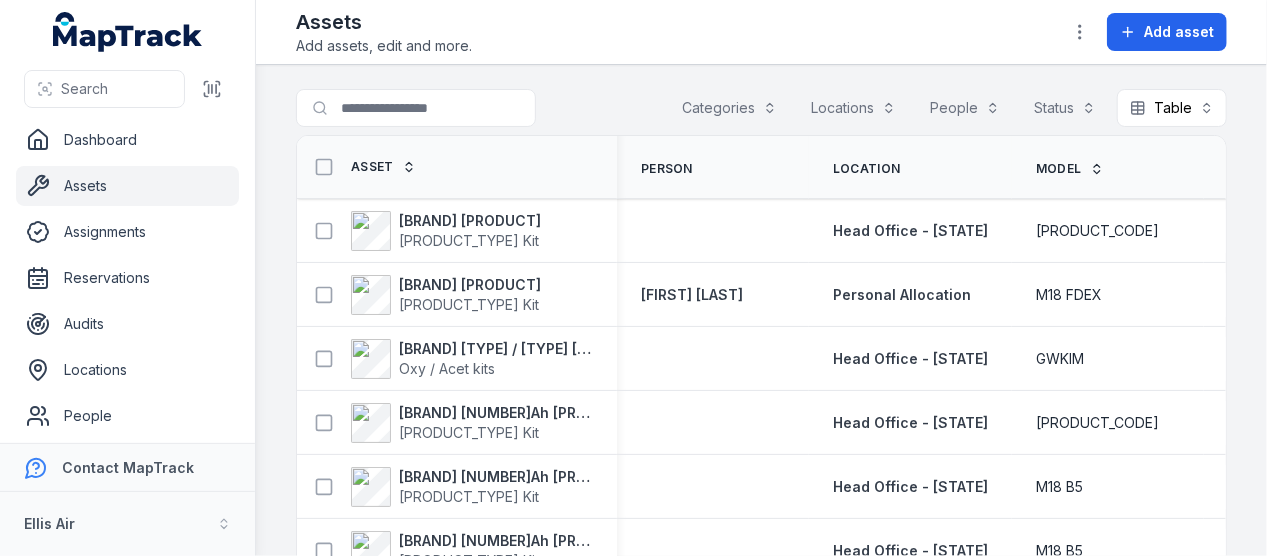click on "Locations" at bounding box center [853, 108] 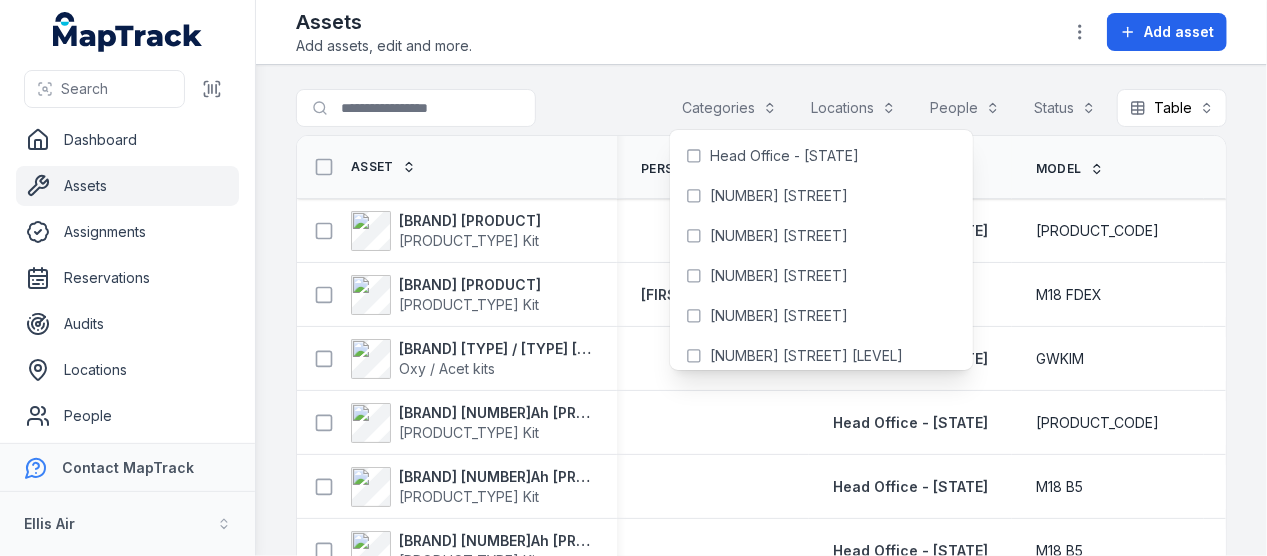 click on "Toggle Navigation Assets Add assets, edit and more. Add asset" at bounding box center (761, 32) 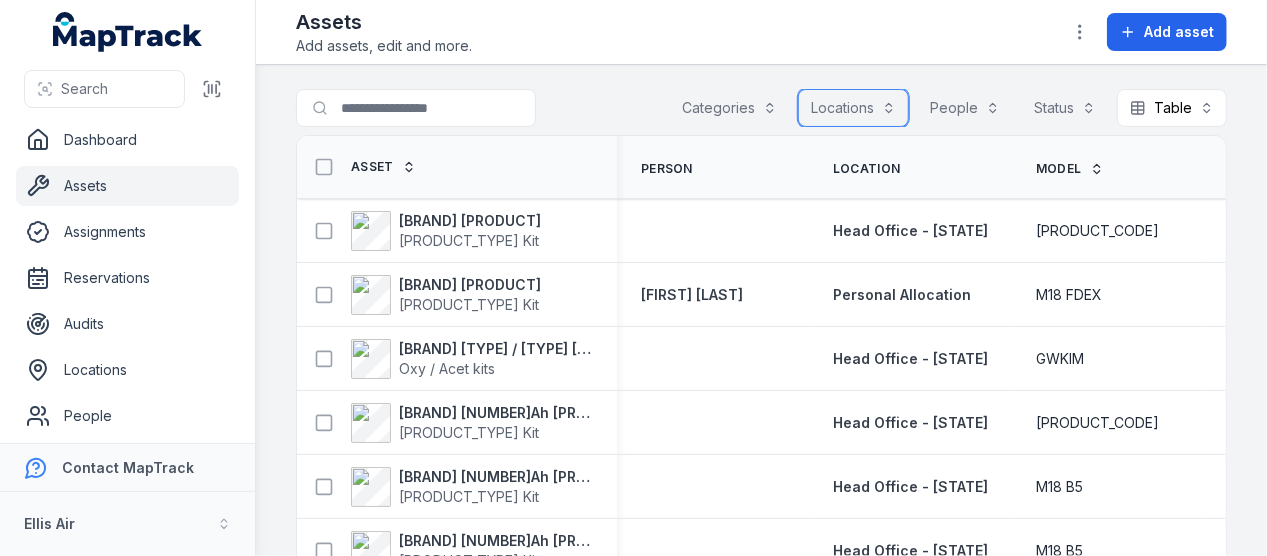 click on "Locations" at bounding box center (853, 108) 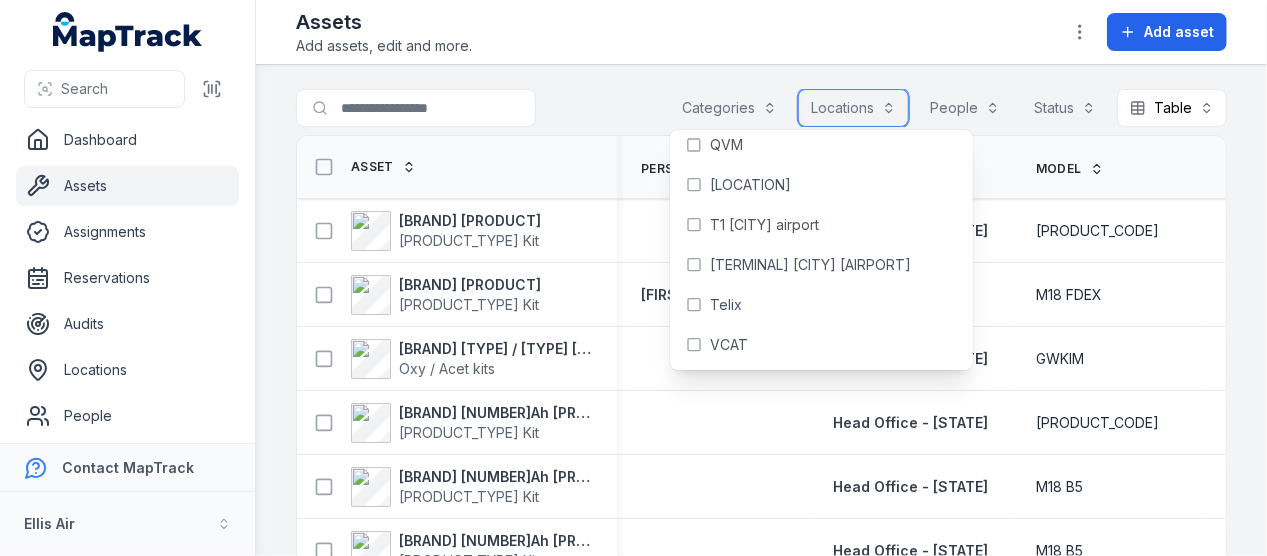 scroll, scrollTop: 1252, scrollLeft: 0, axis: vertical 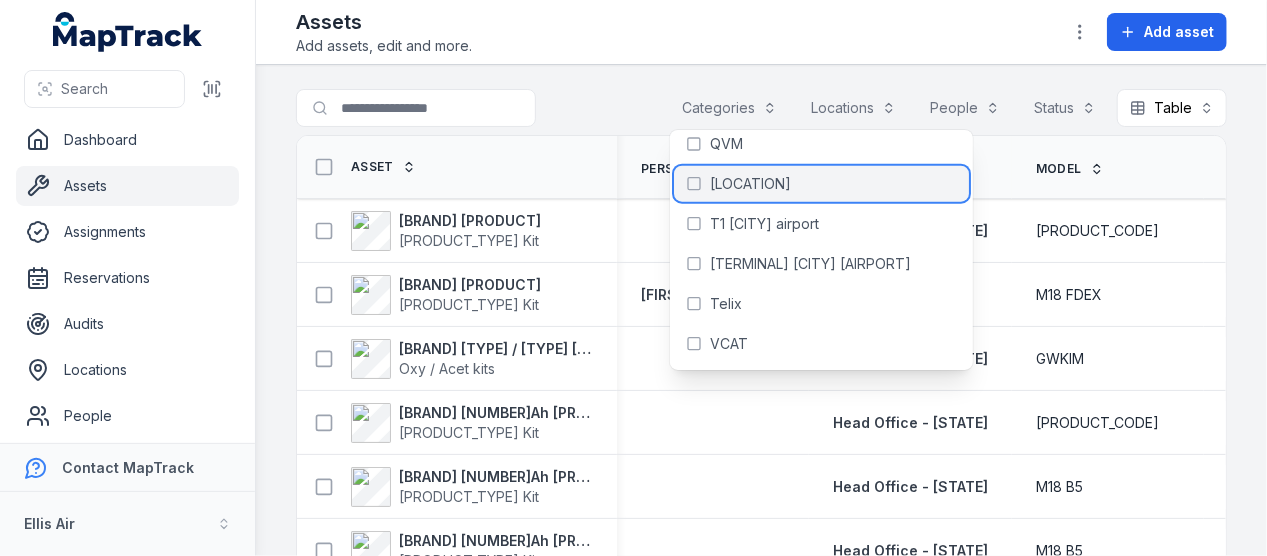 click on "Sky Square" at bounding box center [750, 184] 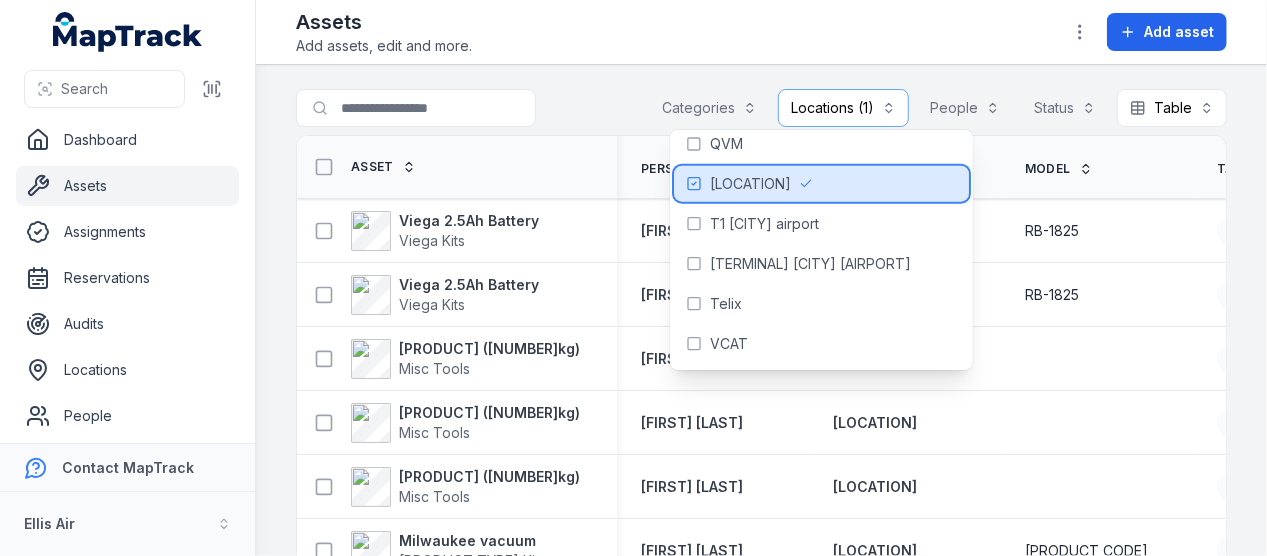 click on "Locations   (1)" at bounding box center (843, 108) 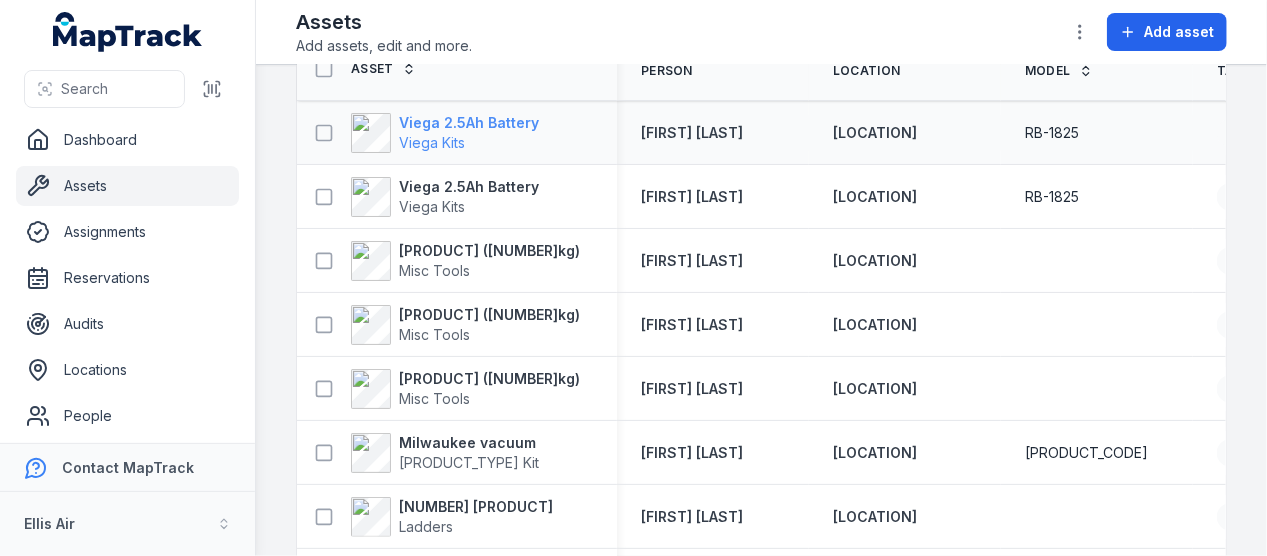 scroll, scrollTop: 100, scrollLeft: 0, axis: vertical 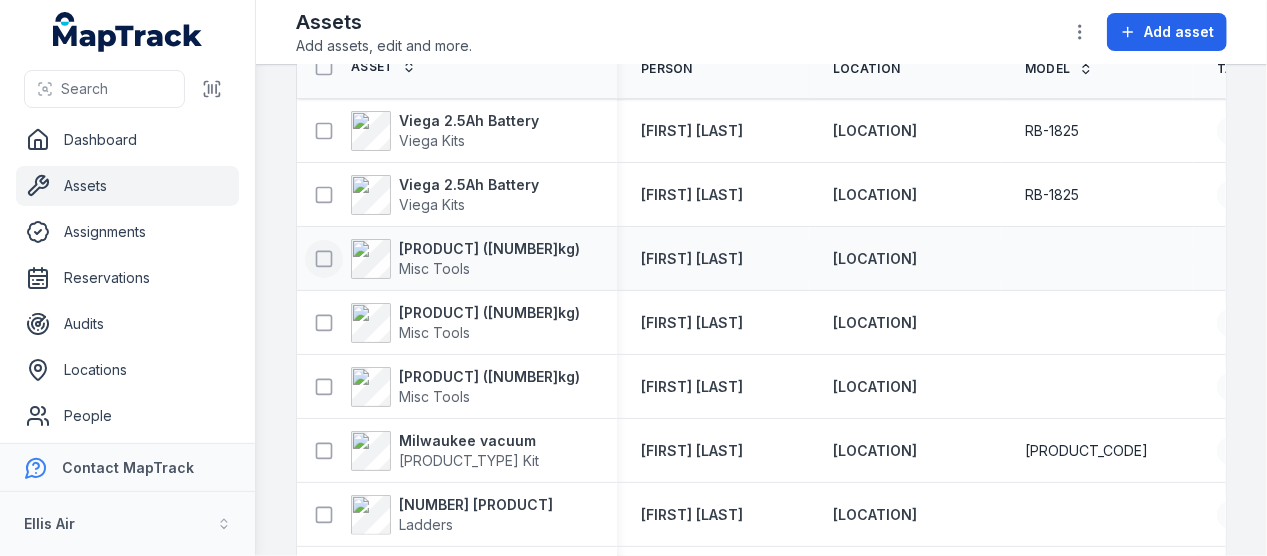 click at bounding box center [324, 259] 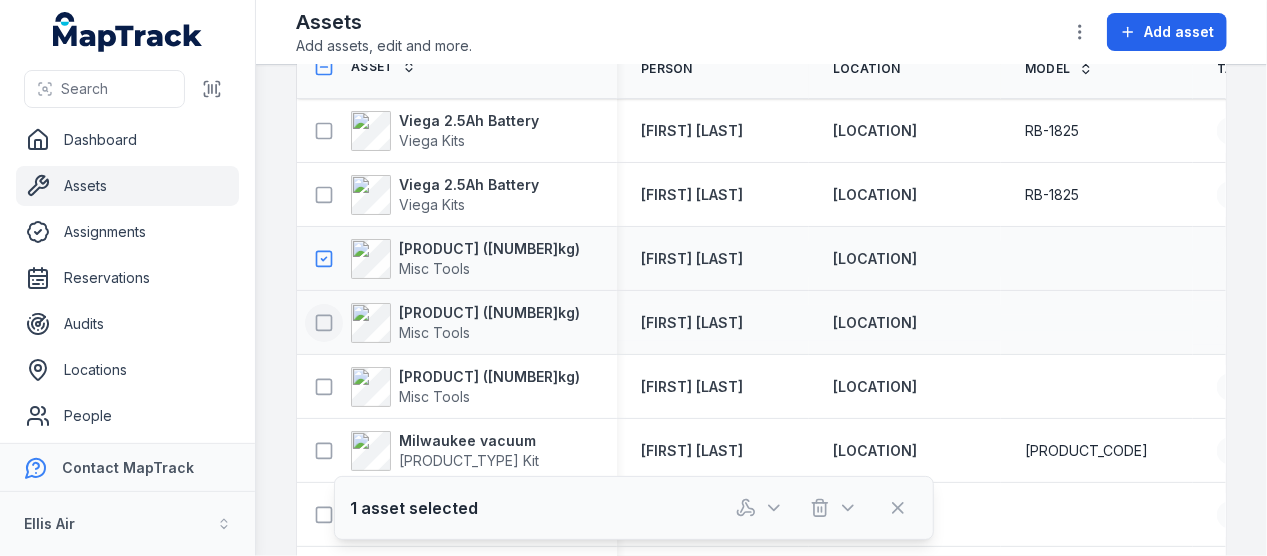 click at bounding box center [324, 323] 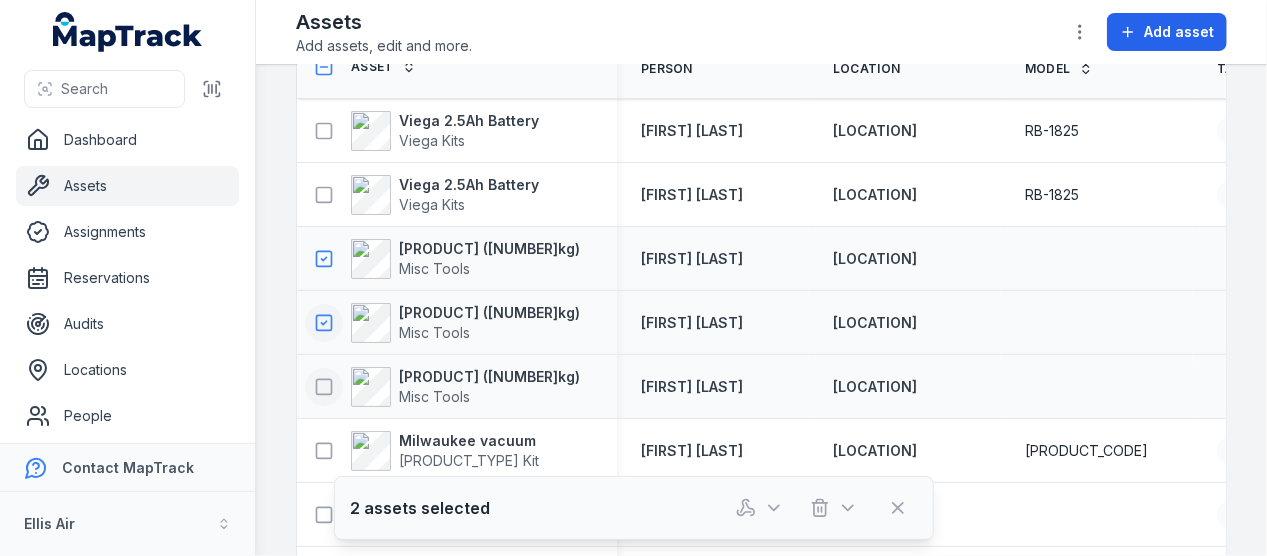 click 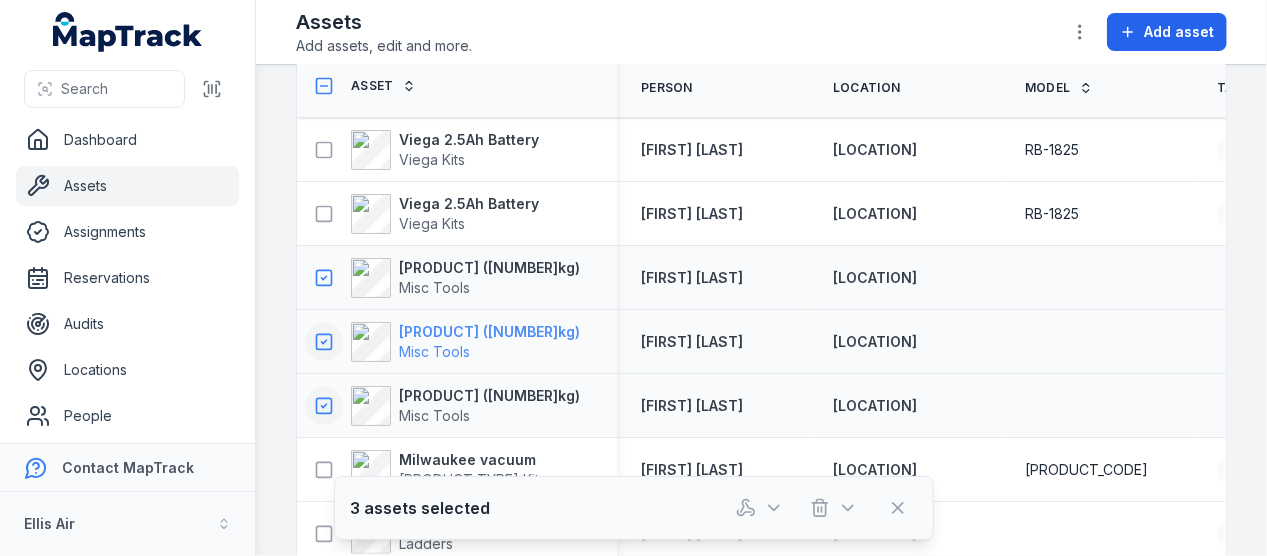 scroll, scrollTop: 0, scrollLeft: 0, axis: both 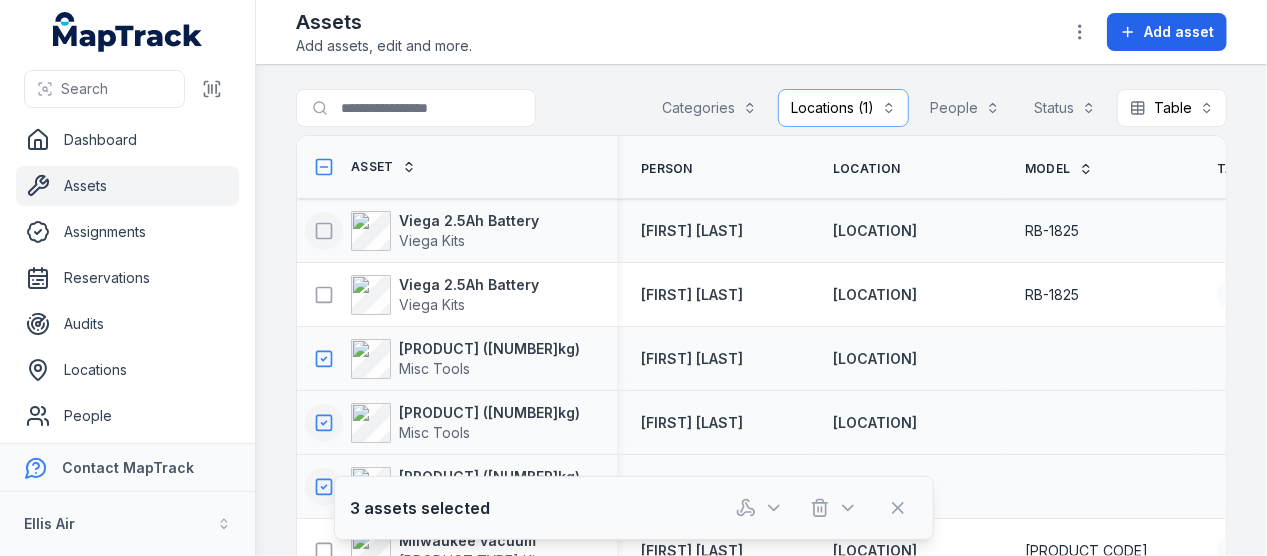 click 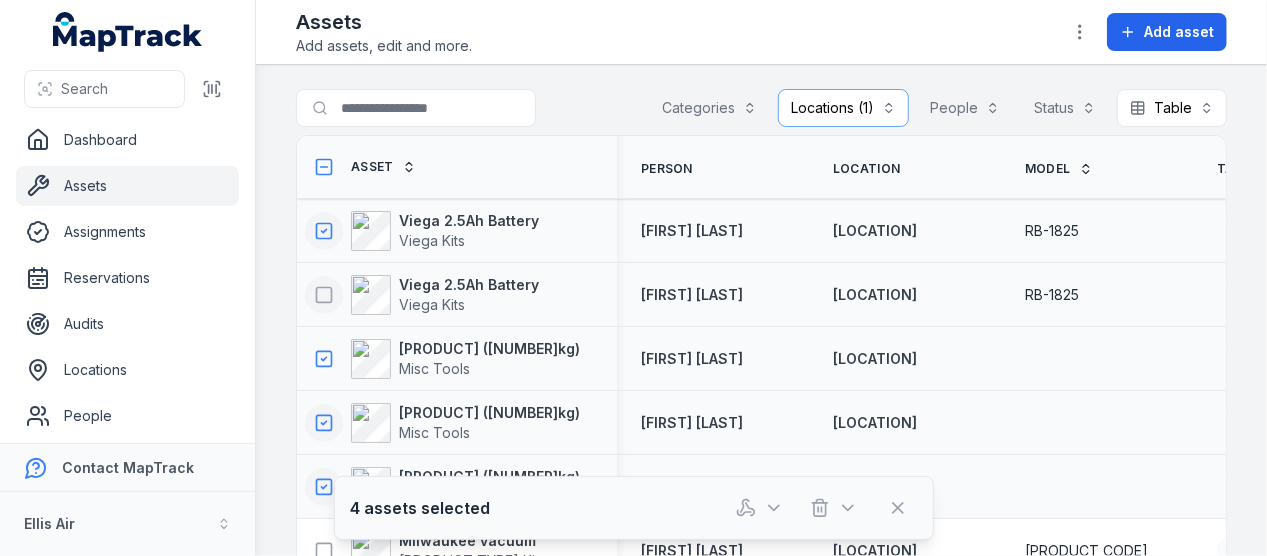 click 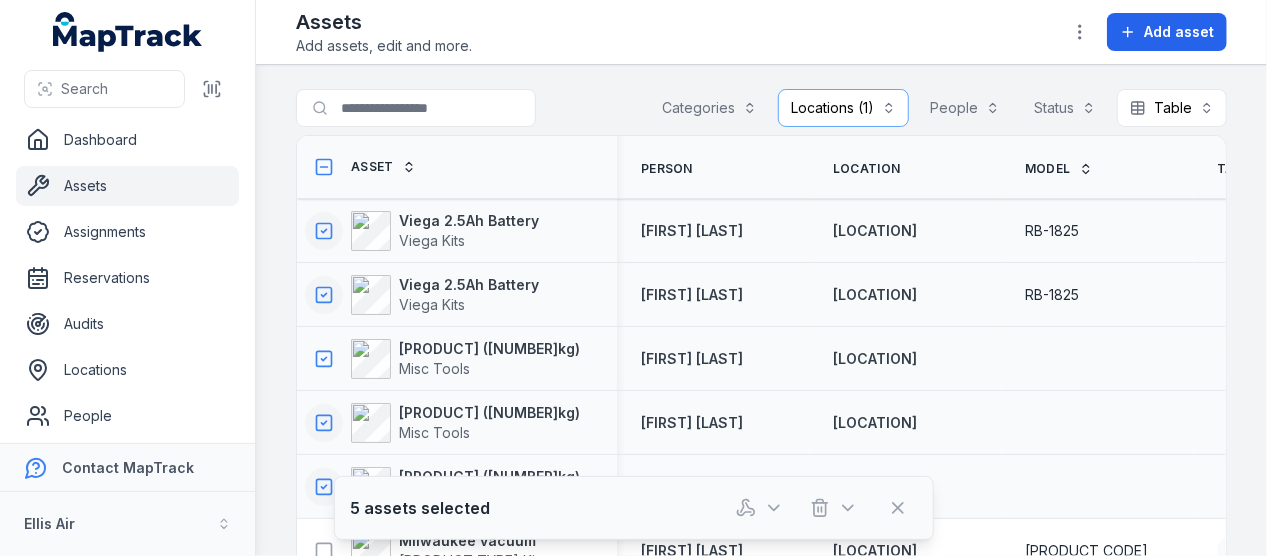 scroll, scrollTop: 0, scrollLeft: 0, axis: both 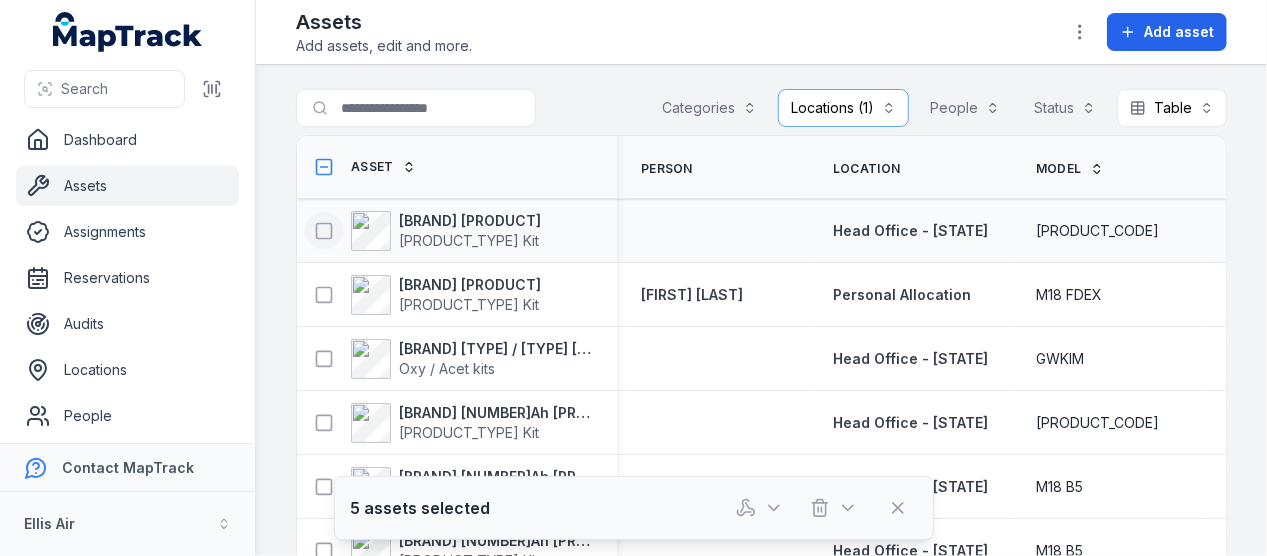 click 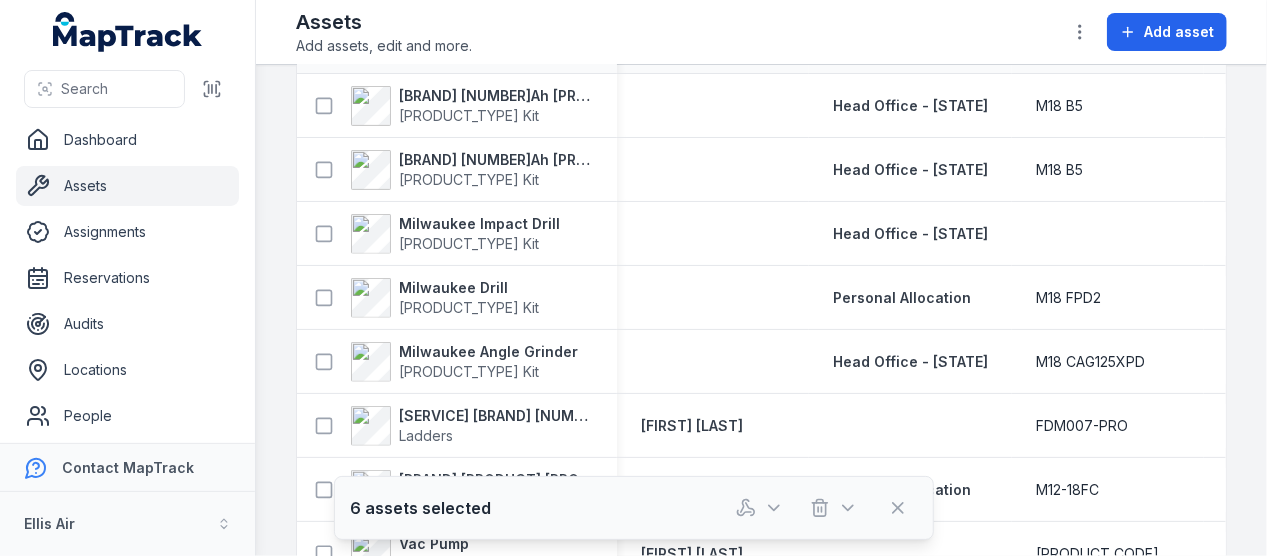 scroll, scrollTop: 400, scrollLeft: 0, axis: vertical 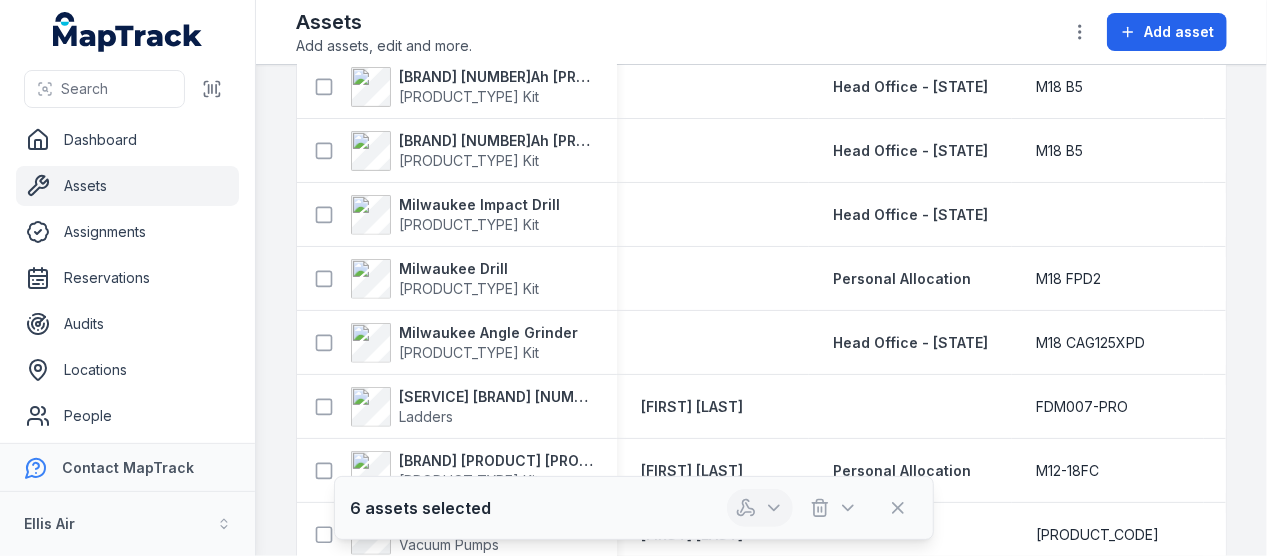 click 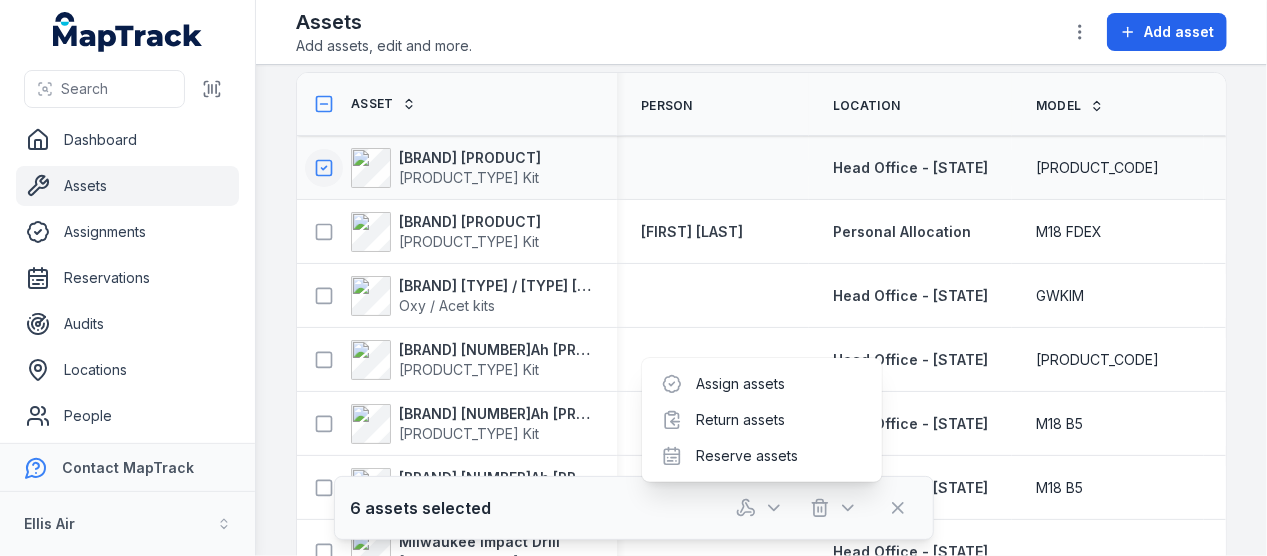 scroll, scrollTop: 0, scrollLeft: 0, axis: both 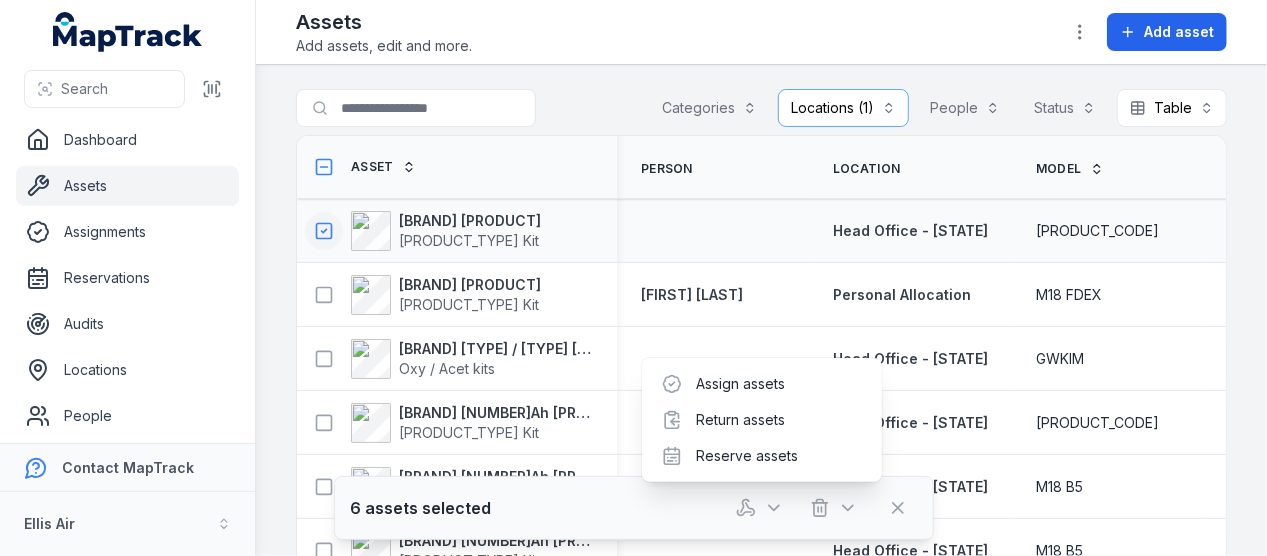 click on "**********" at bounding box center [761, 1744] 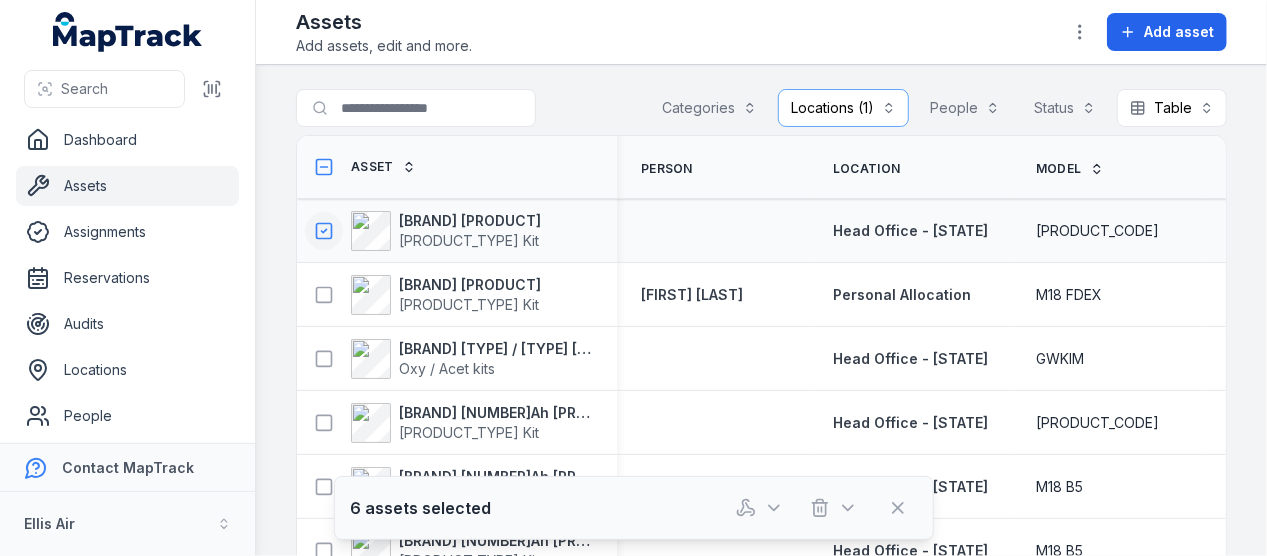 click on "Locations   (1)" at bounding box center (843, 108) 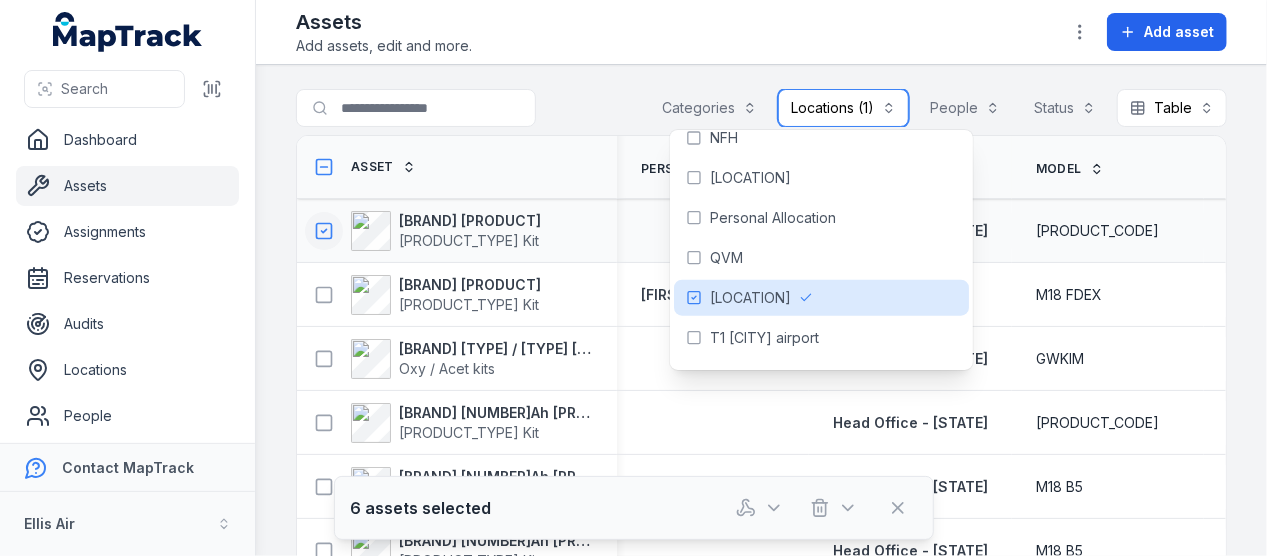 scroll, scrollTop: 1200, scrollLeft: 0, axis: vertical 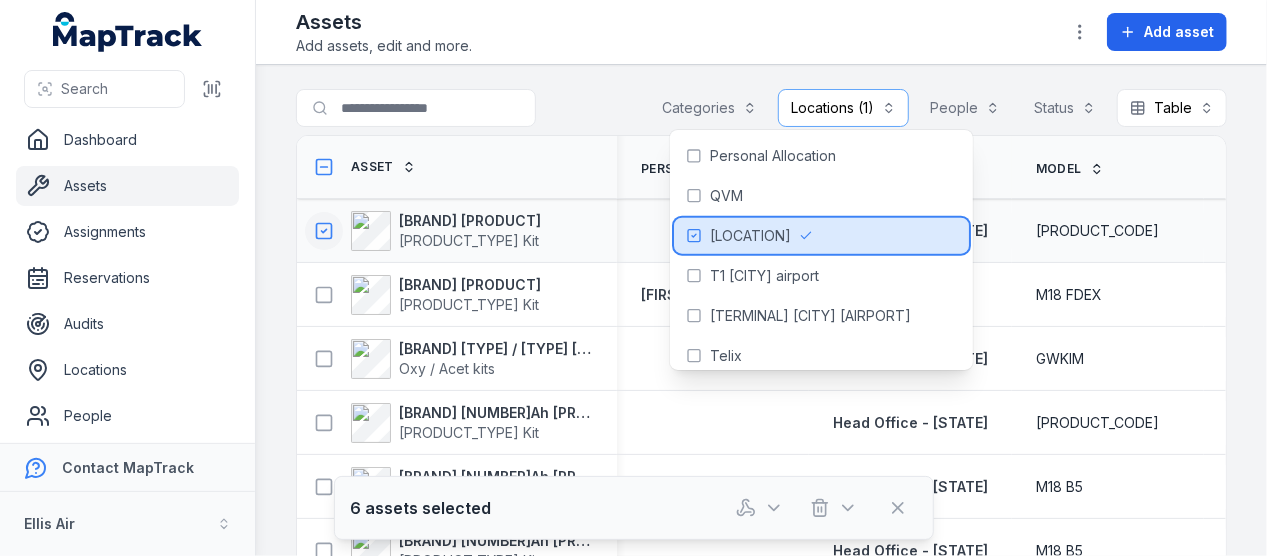 click on "Sky Square" at bounding box center [750, 236] 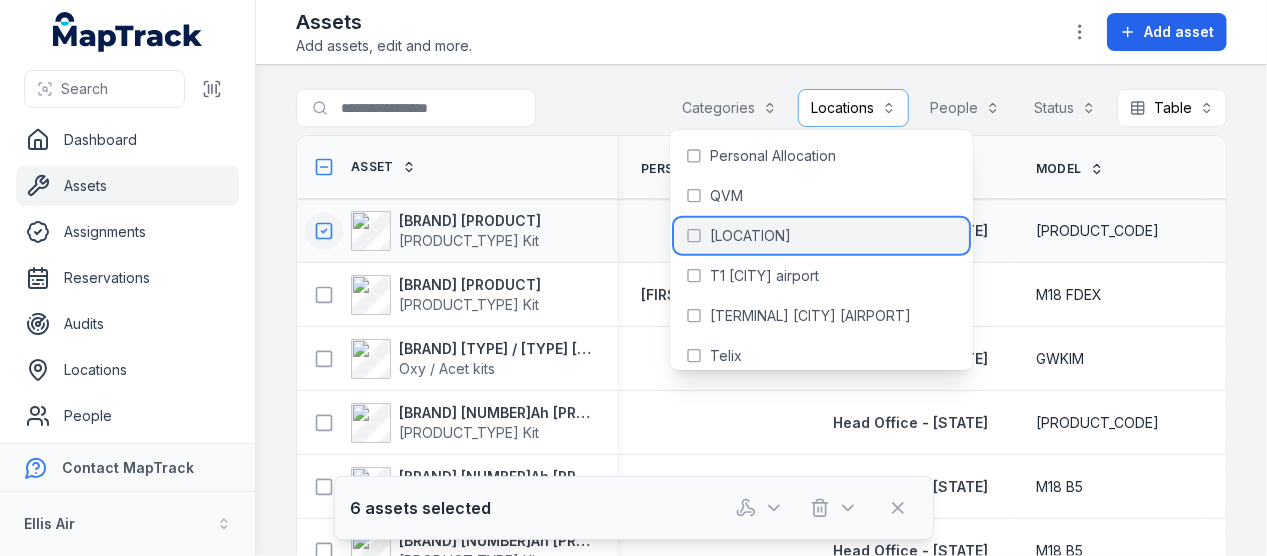 click on "Sky Square" at bounding box center (750, 236) 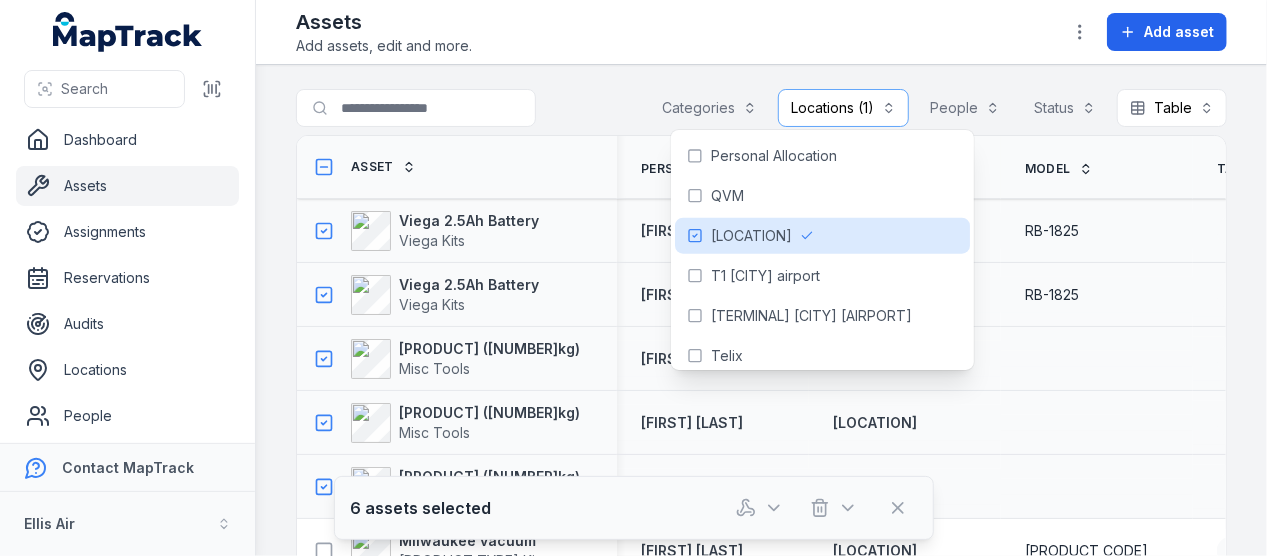 click on "Assets Add assets, edit and more. Add asset" at bounding box center (761, 32) 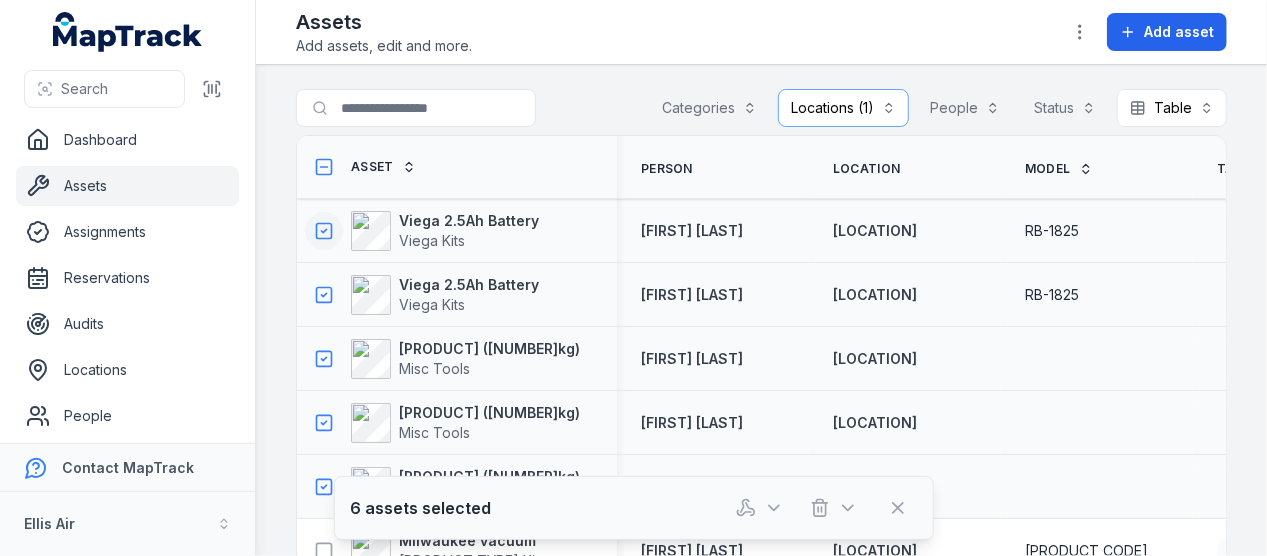click 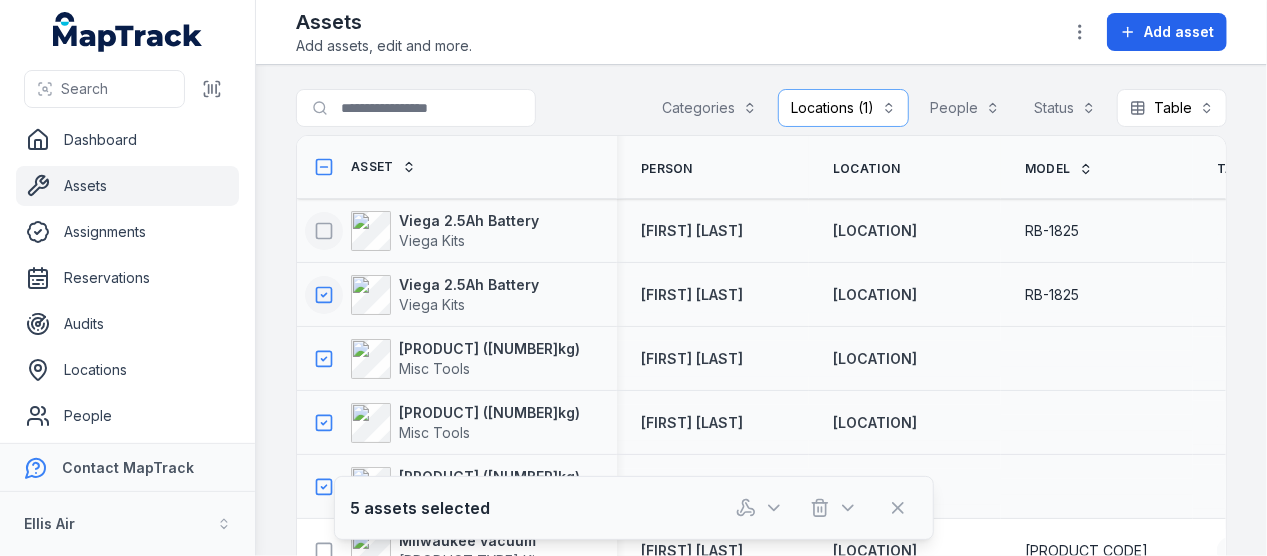 click 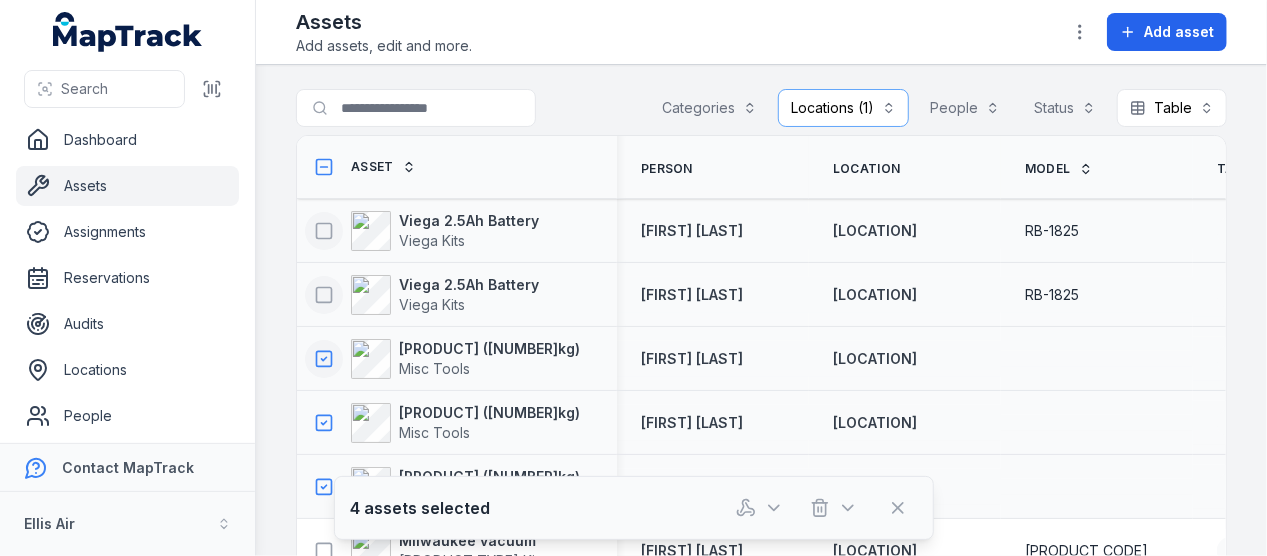 click 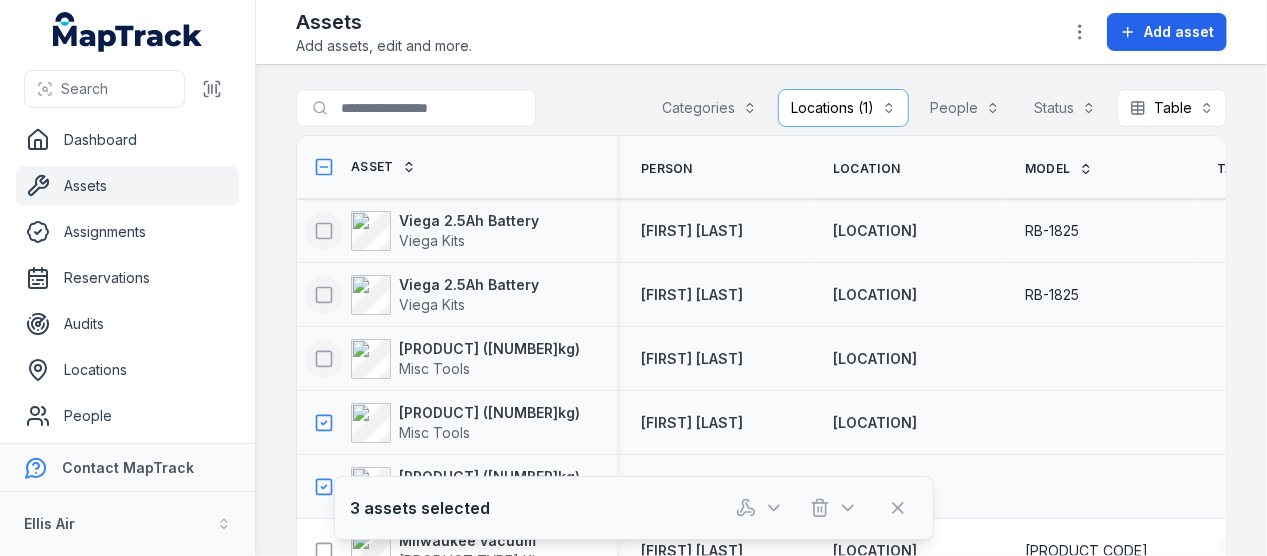 click 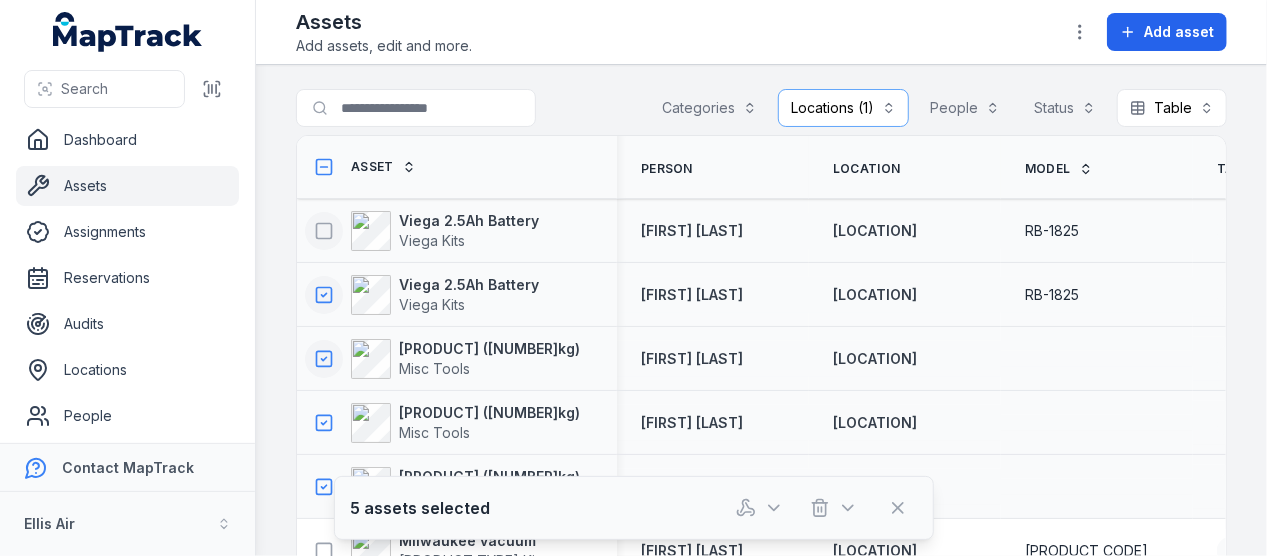 click 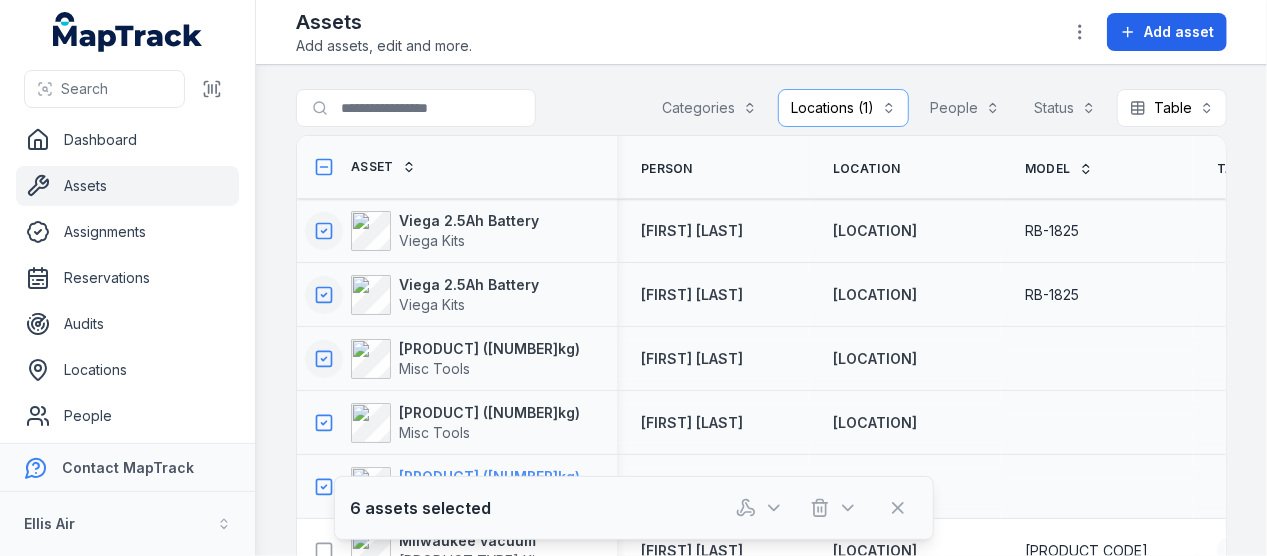 scroll, scrollTop: 100, scrollLeft: 0, axis: vertical 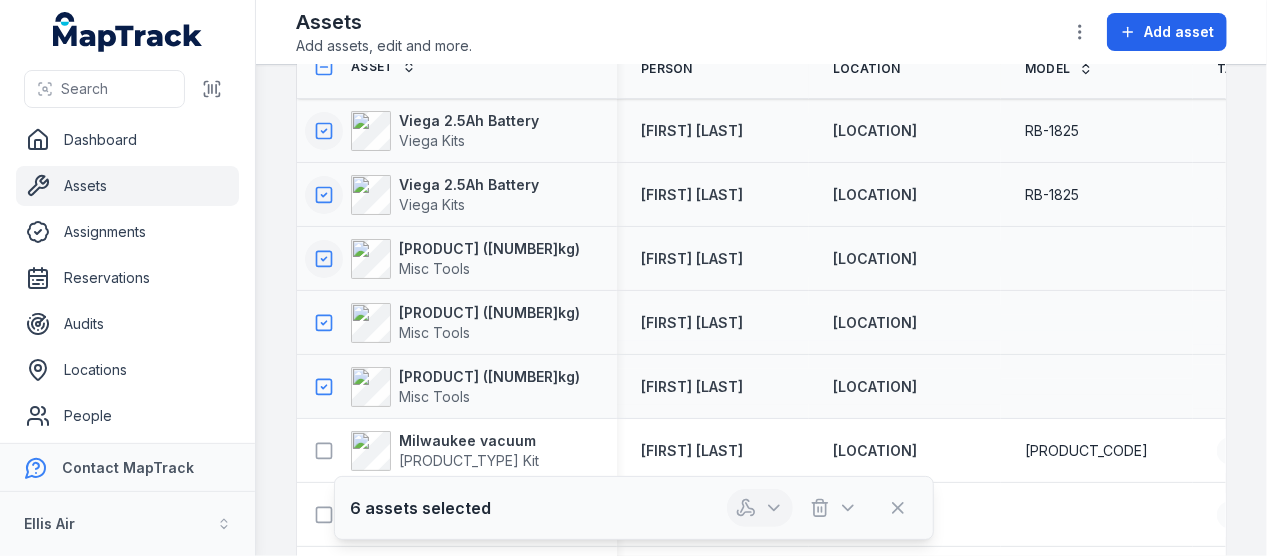 click 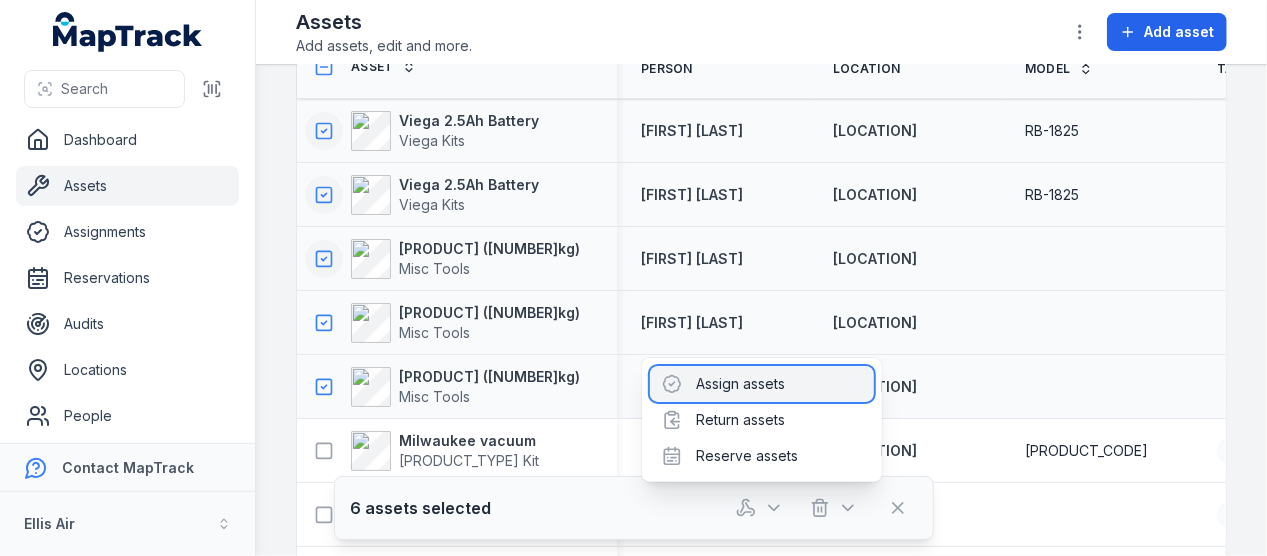 click on "Assign assets" at bounding box center (762, 384) 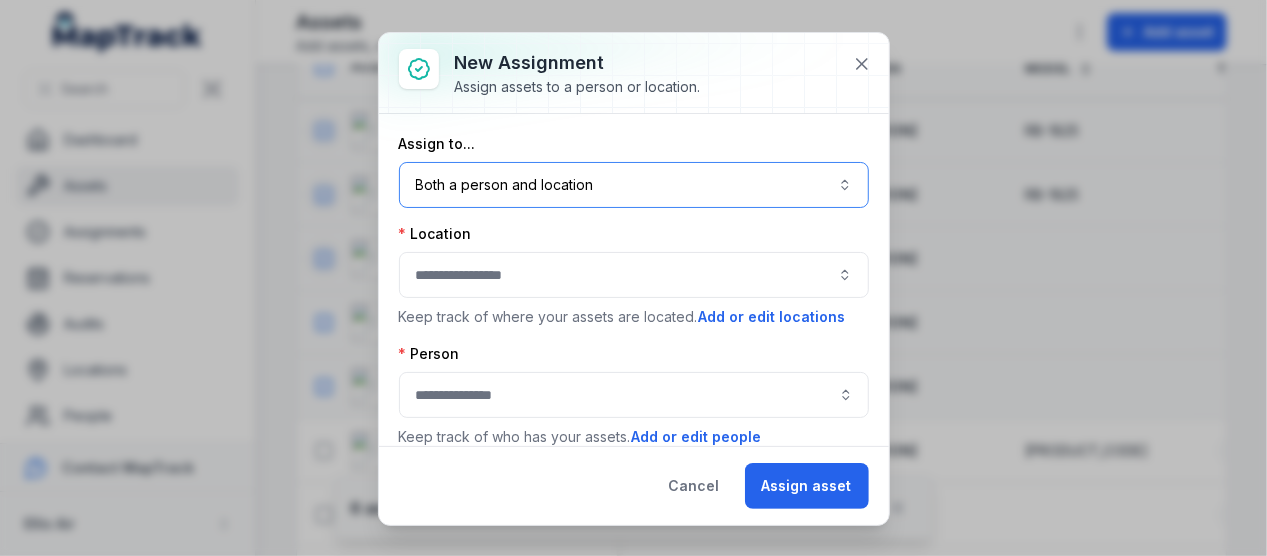 click on "Both a person and location ****" at bounding box center [634, 185] 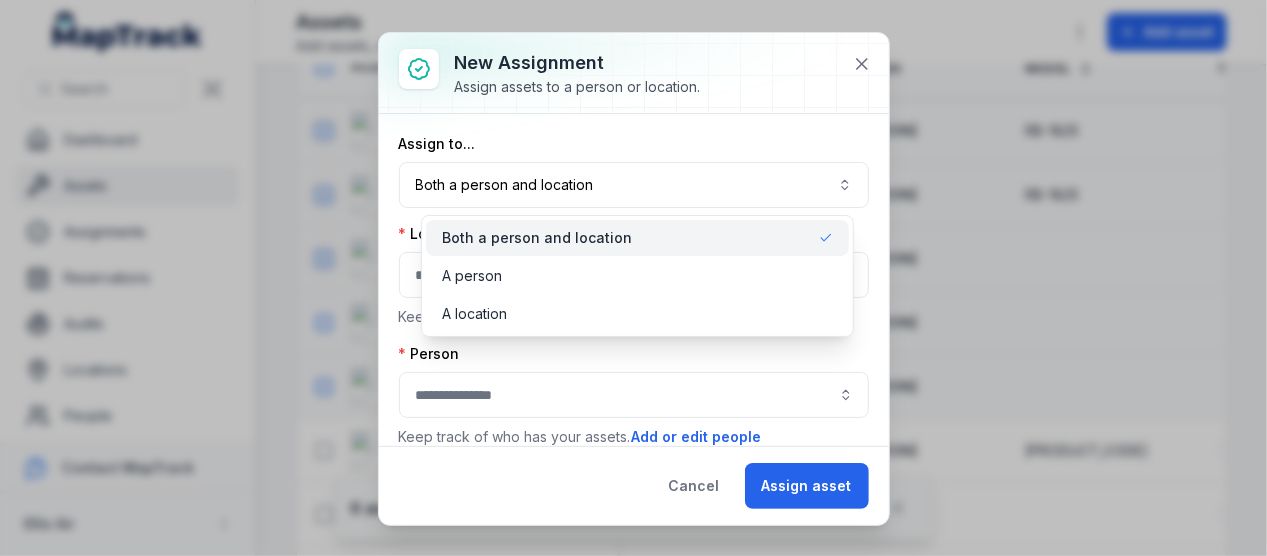 click on "Both a person and location" at bounding box center (537, 238) 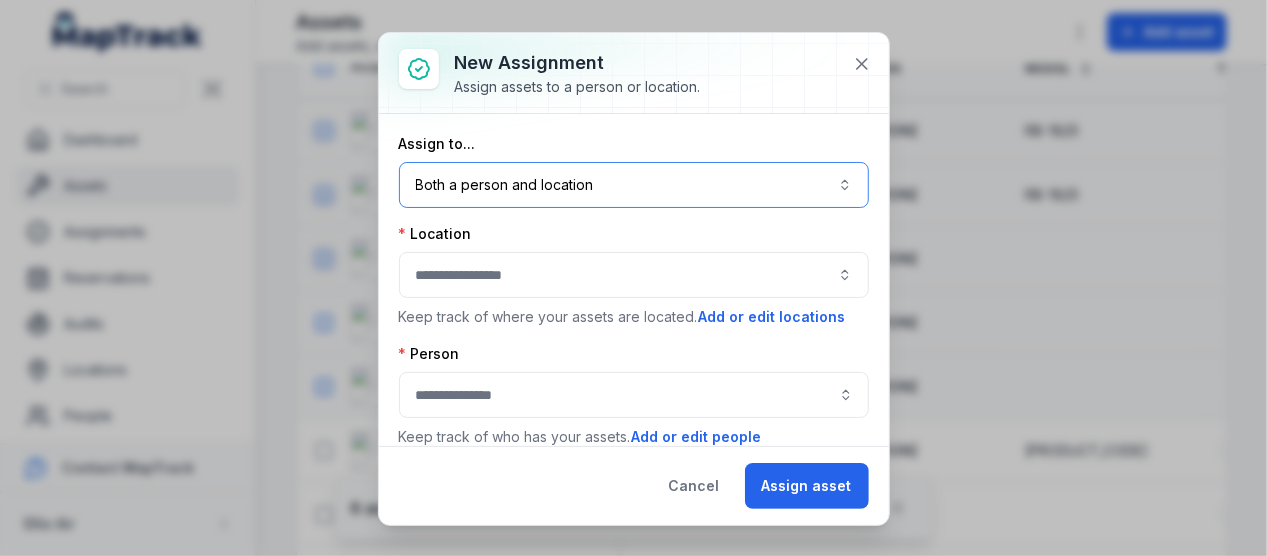 click at bounding box center [634, 275] 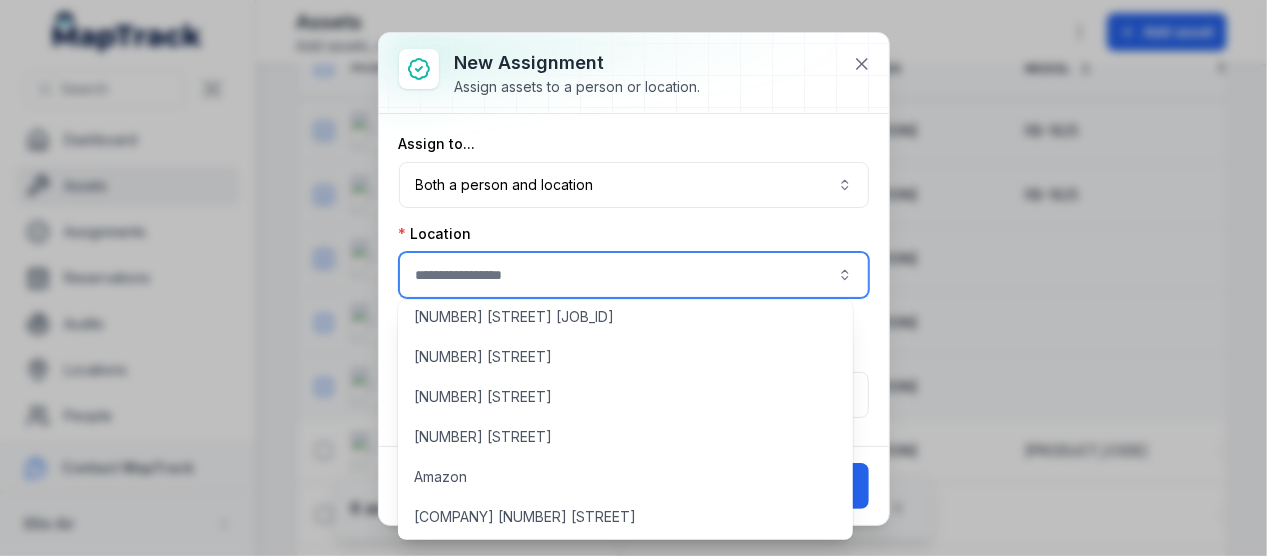 scroll, scrollTop: 400, scrollLeft: 0, axis: vertical 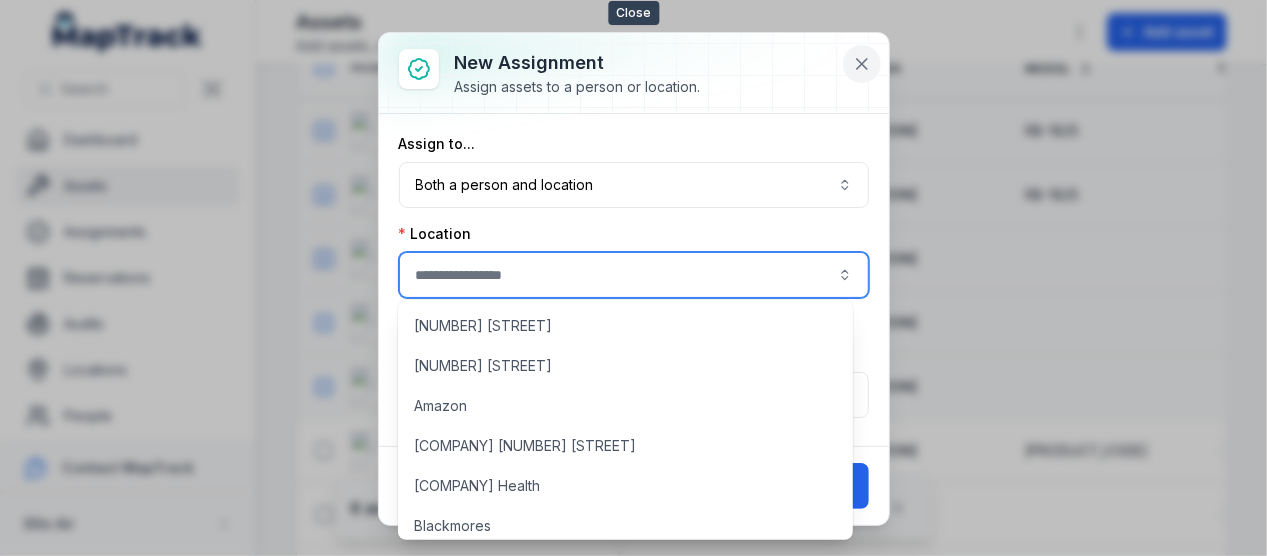 click 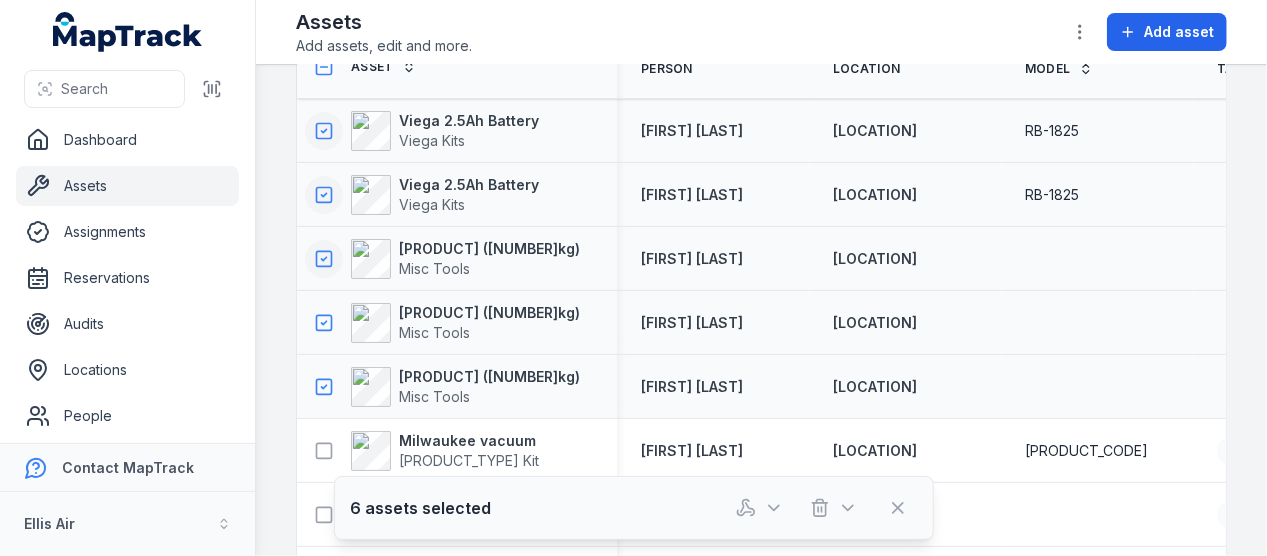 click on "Assets" at bounding box center (127, 186) 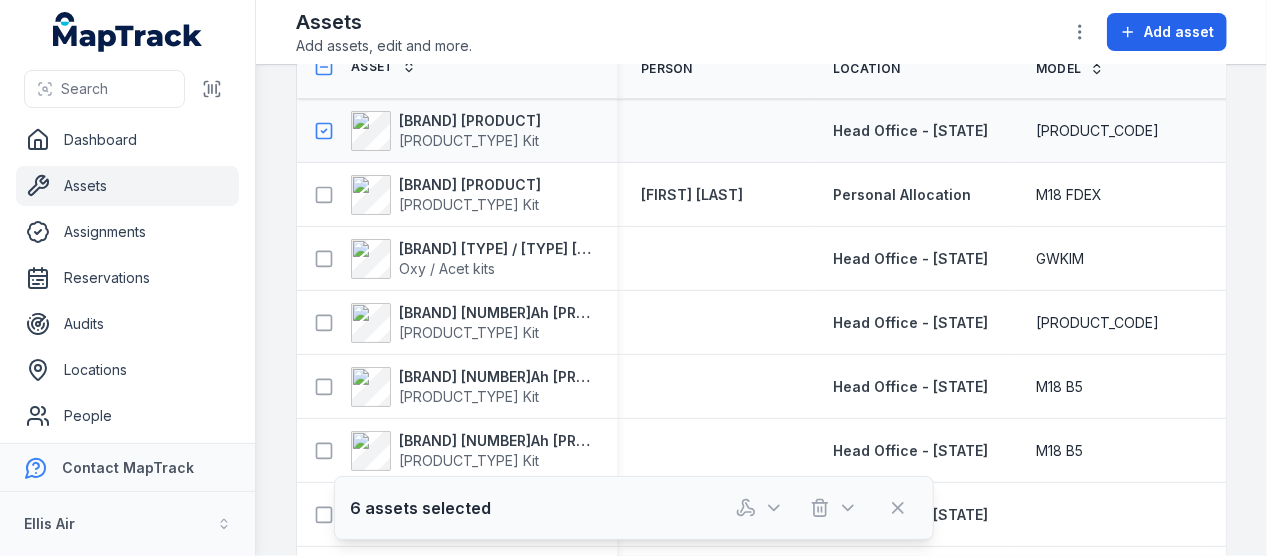 scroll, scrollTop: 0, scrollLeft: 0, axis: both 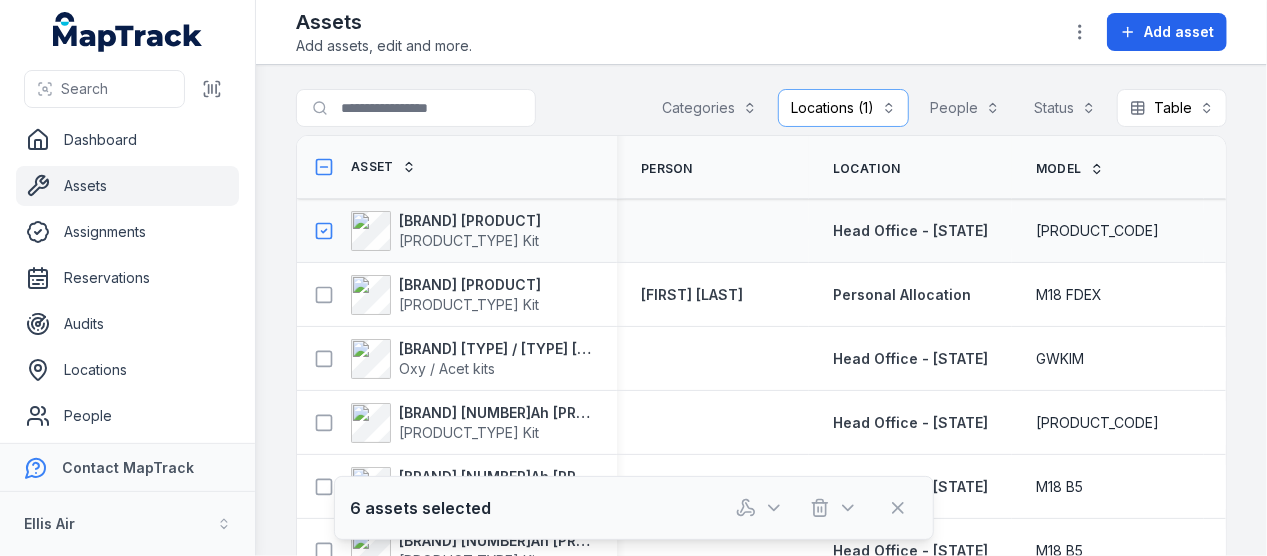 click on "Locations   (1)" at bounding box center [843, 108] 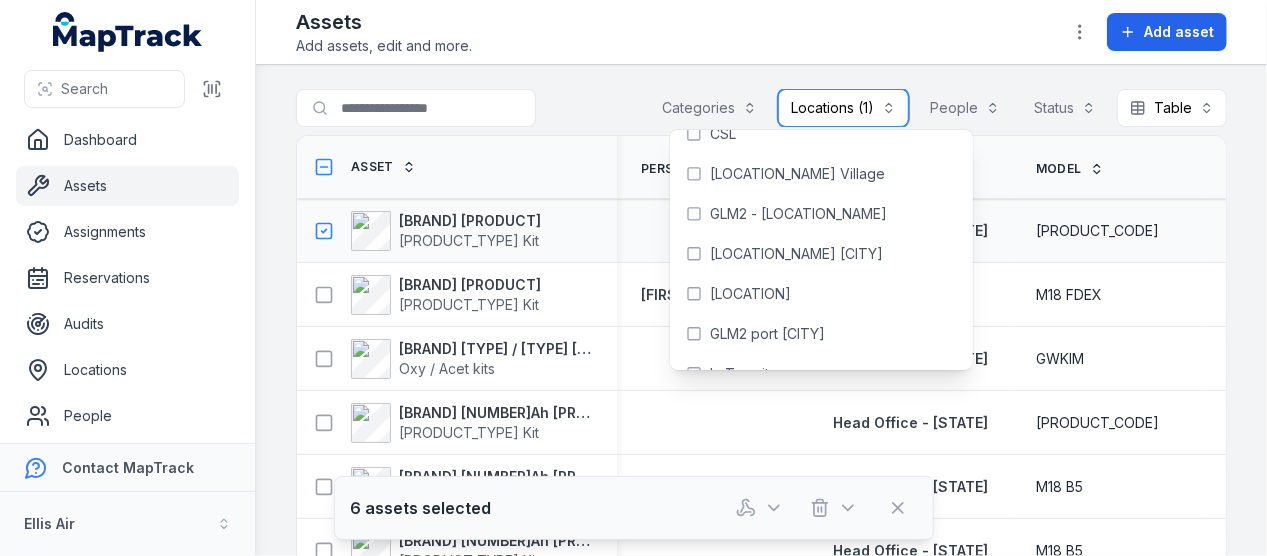 scroll, scrollTop: 1200, scrollLeft: 0, axis: vertical 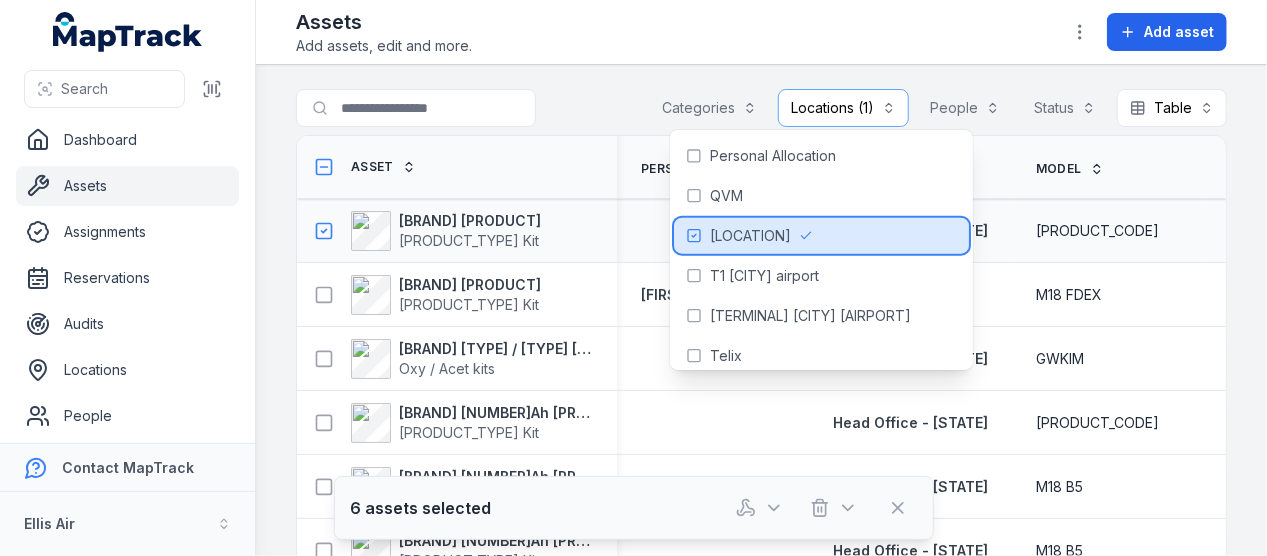 click on "Sky Square" at bounding box center (750, 236) 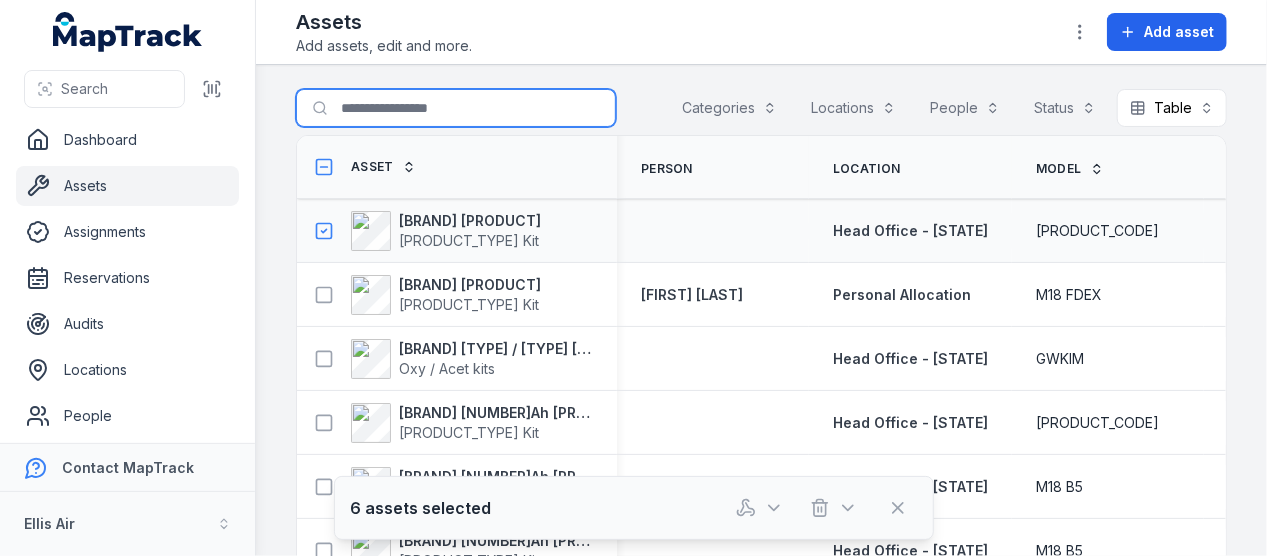 click on "Search for  assets" at bounding box center [456, 108] 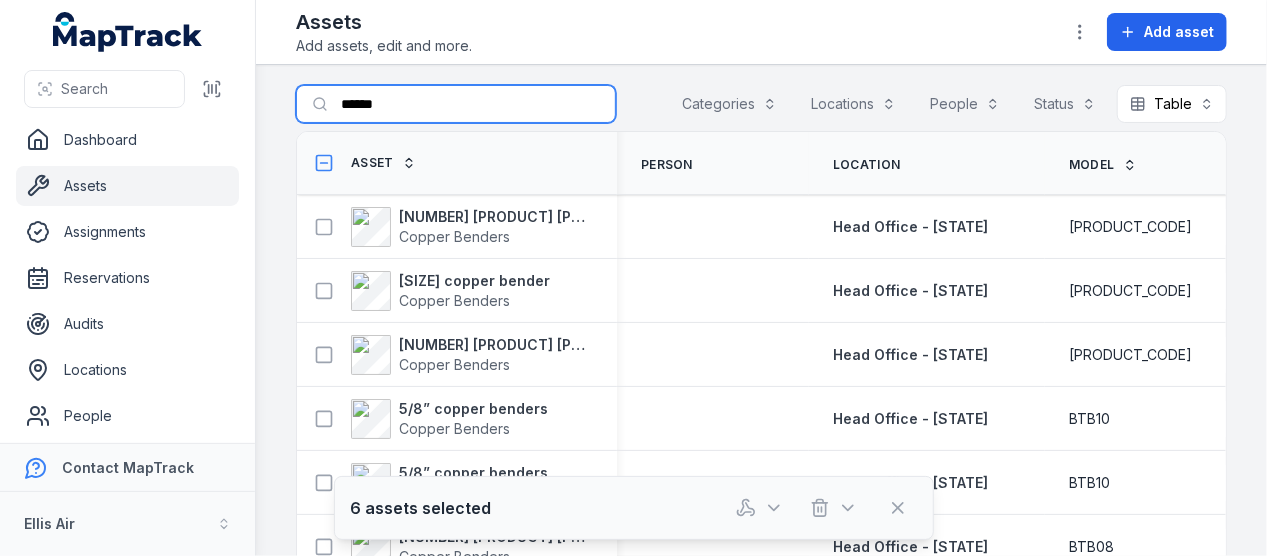 scroll, scrollTop: 0, scrollLeft: 0, axis: both 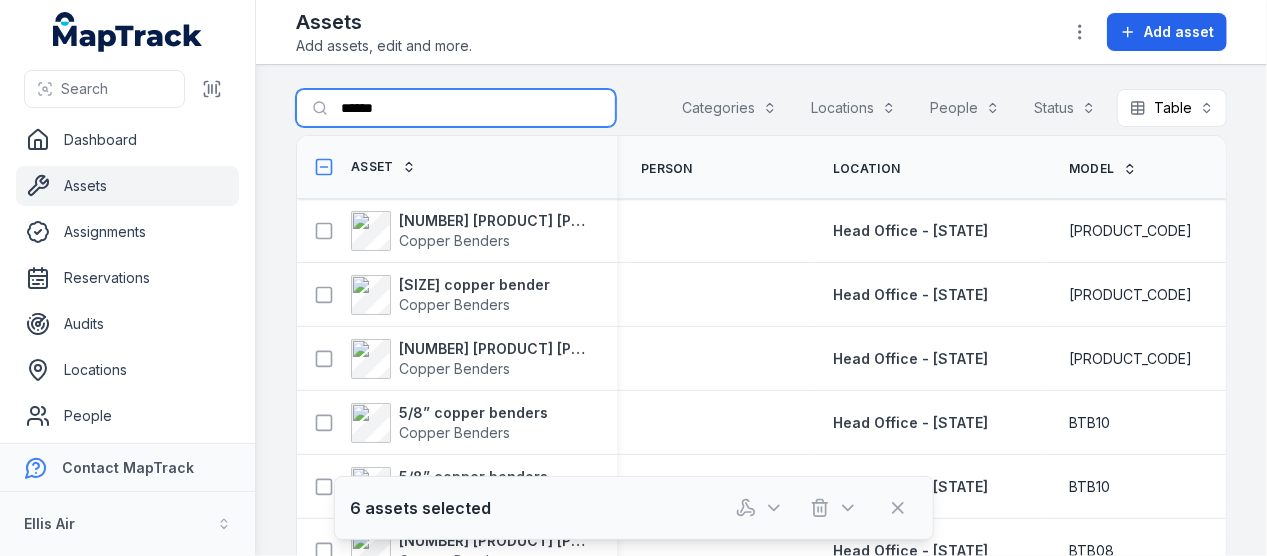 click on "******" at bounding box center [456, 108] 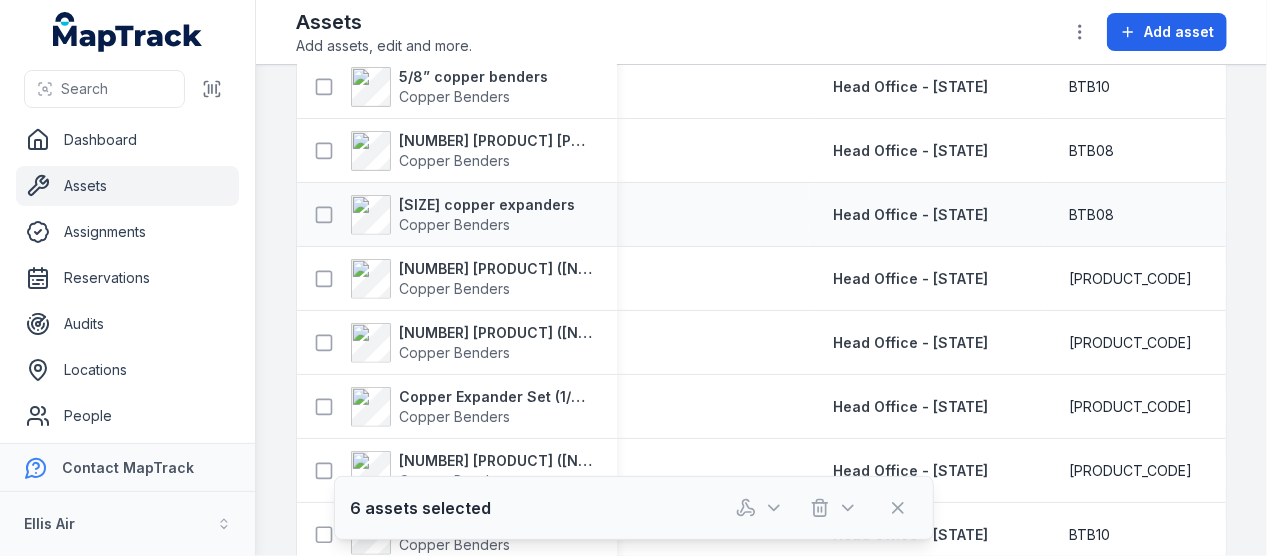 scroll, scrollTop: 0, scrollLeft: 0, axis: both 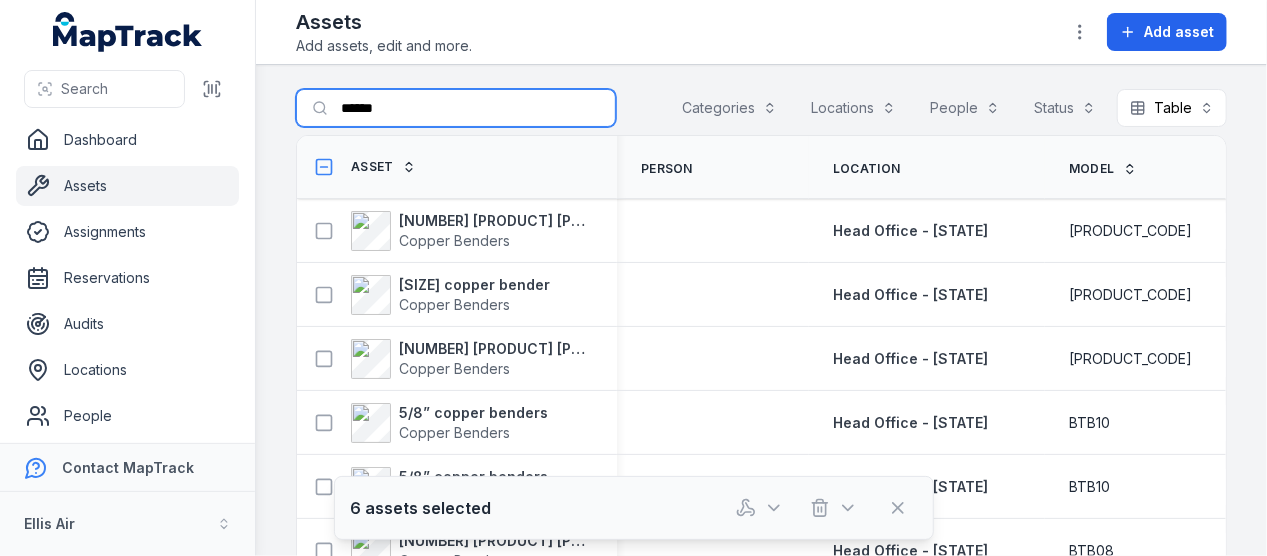 click on "******" at bounding box center (456, 108) 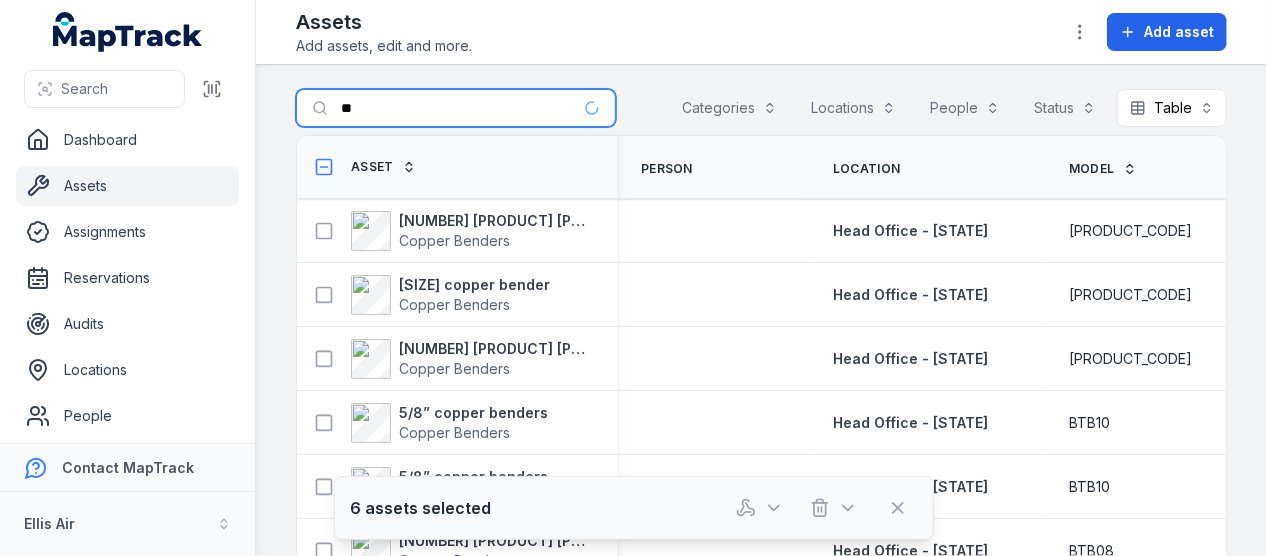 type on "*" 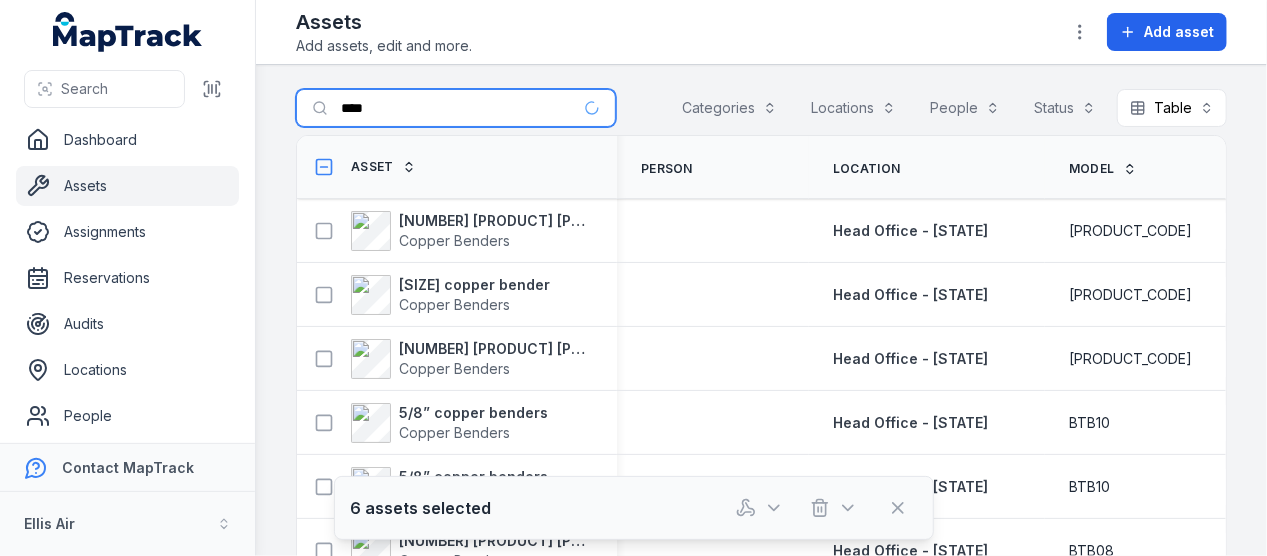type on "****" 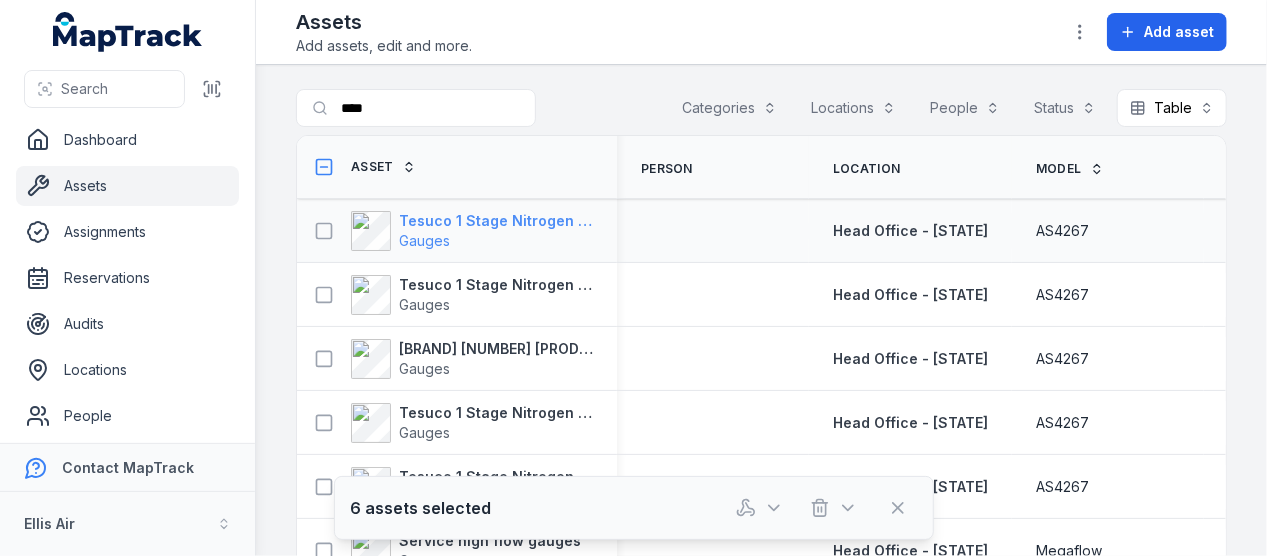 click on "Tesuco 1 Stage Nitrogen Flow Gauge" at bounding box center (496, 221) 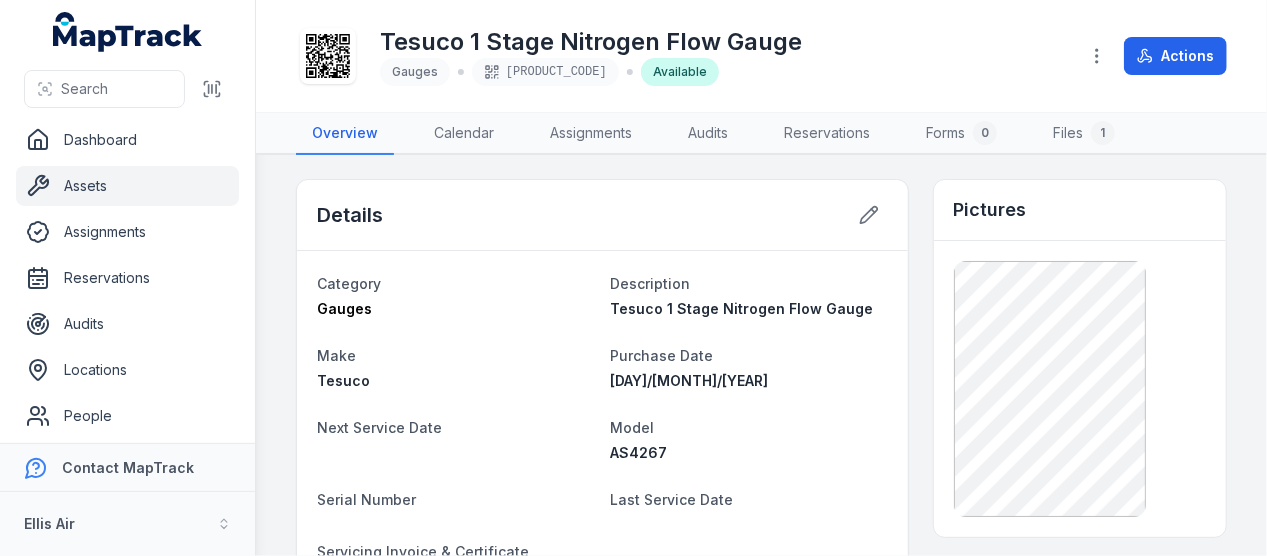 click on "Assets" at bounding box center (127, 186) 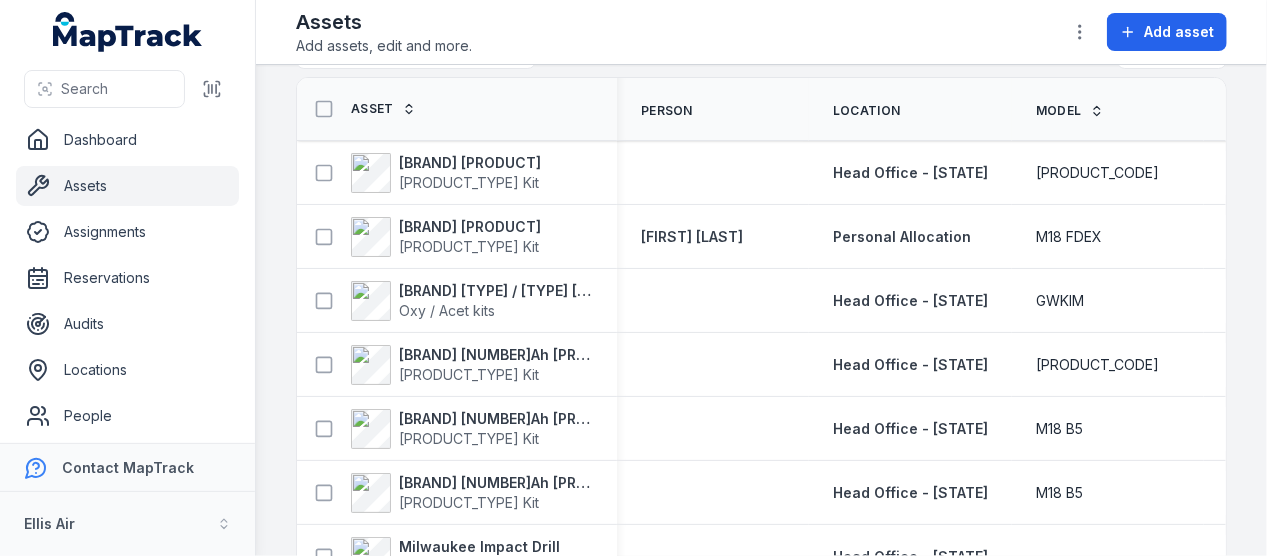scroll, scrollTop: 0, scrollLeft: 0, axis: both 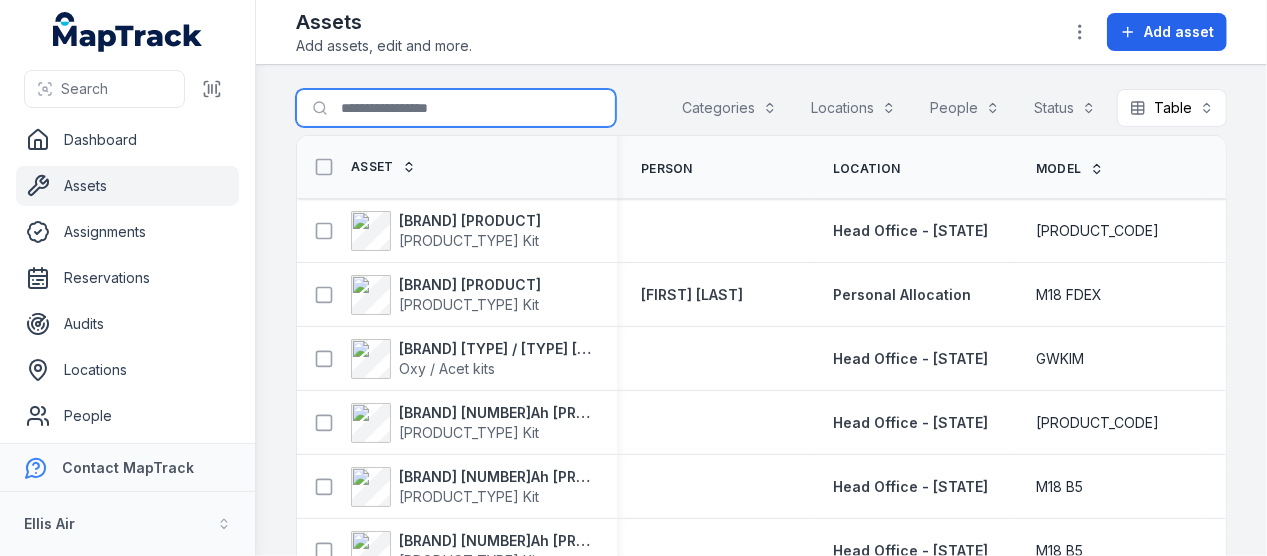 click on "Search for  assets" at bounding box center [456, 108] 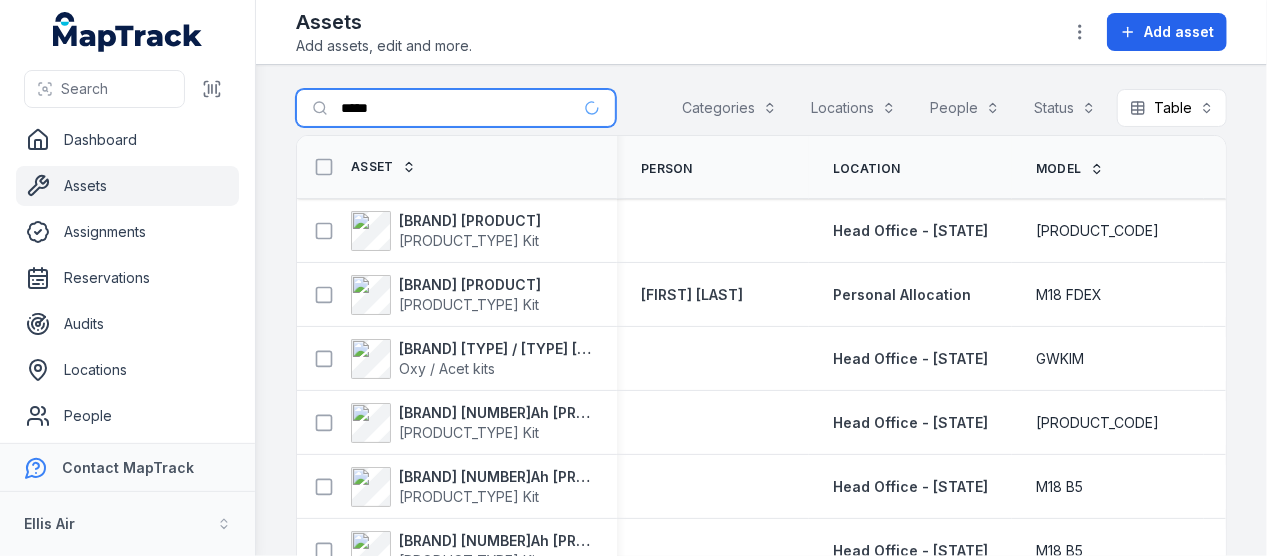 type on "*****" 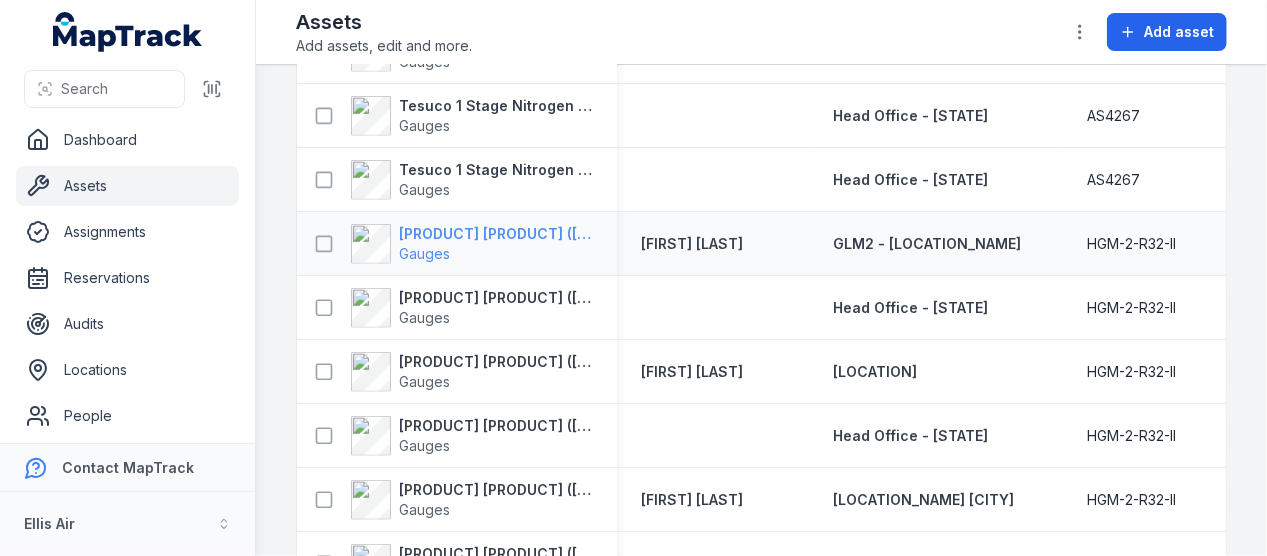 scroll, scrollTop: 400, scrollLeft: 0, axis: vertical 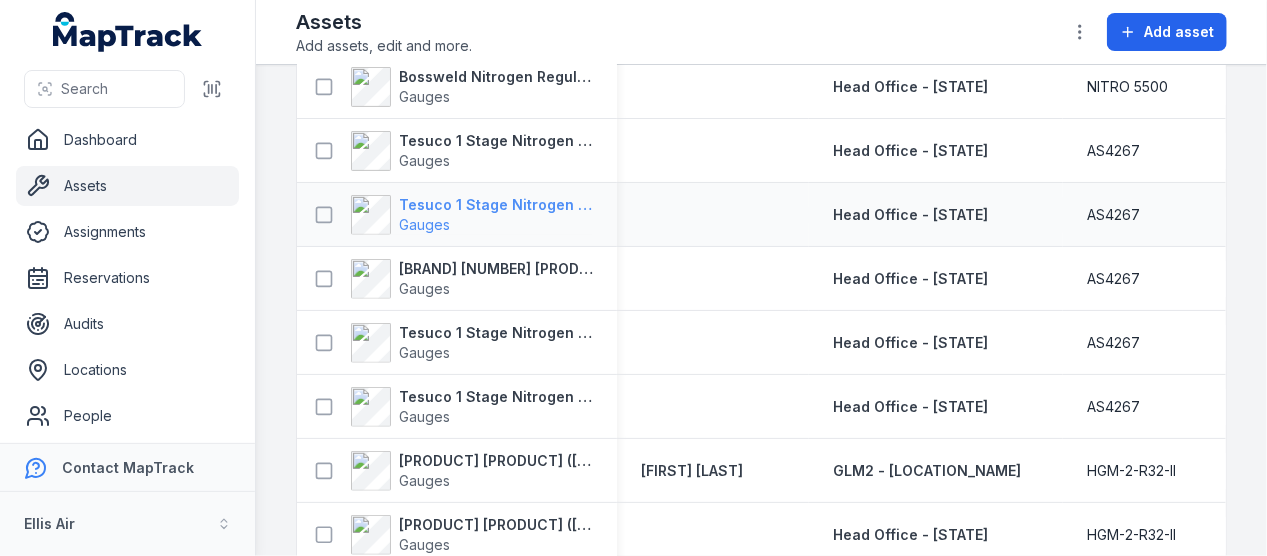 click on "Tesuco 1 Stage Nitrogen Flow Gauge" at bounding box center [496, 205] 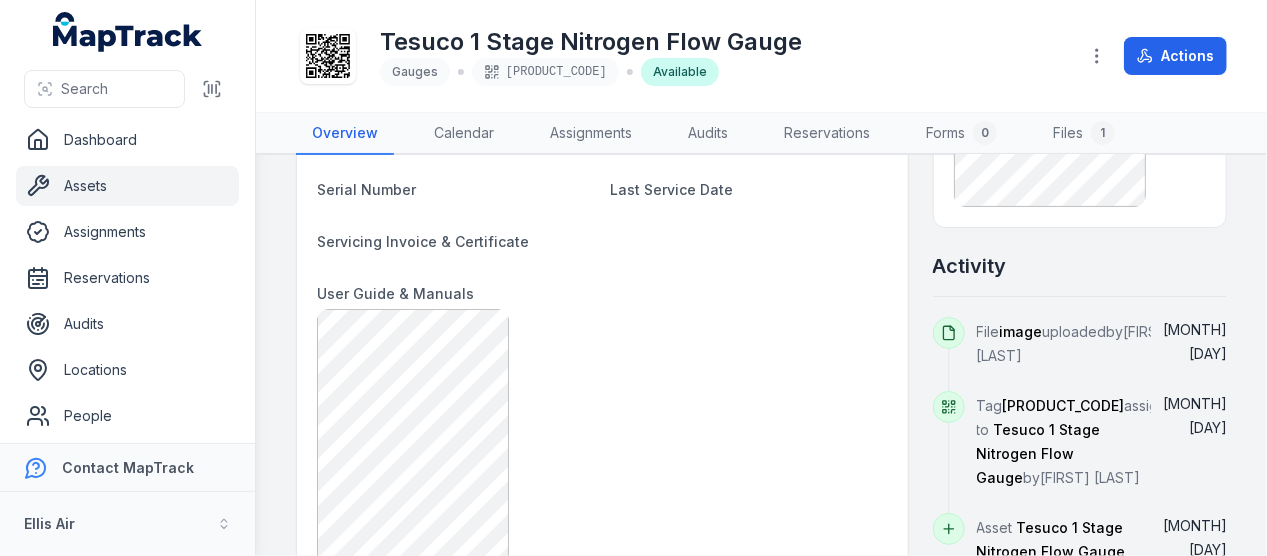 scroll, scrollTop: 280, scrollLeft: 0, axis: vertical 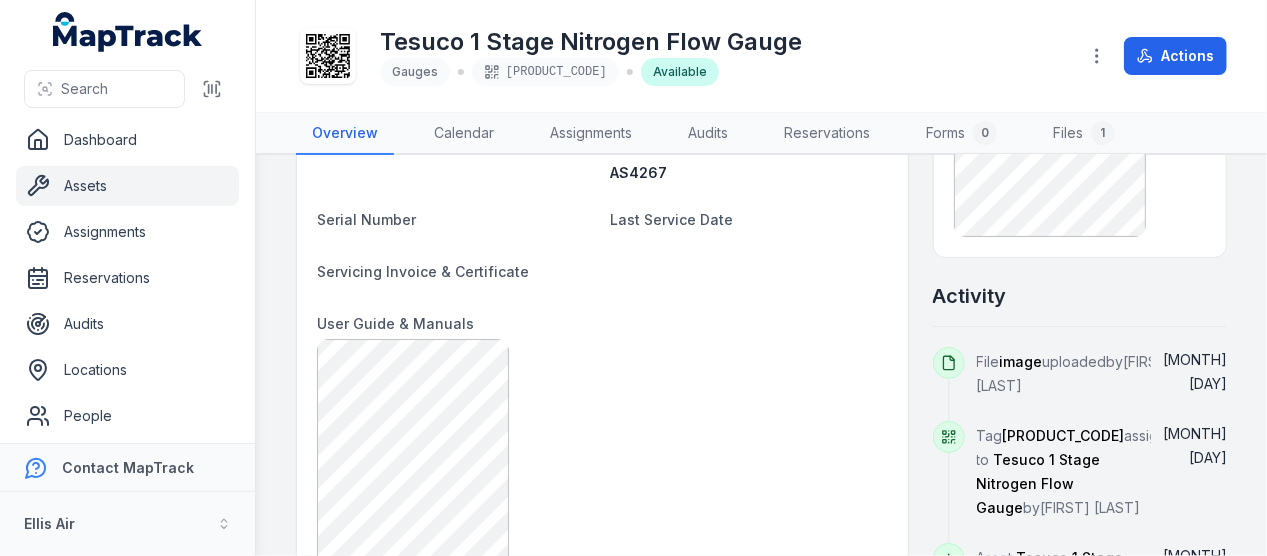 click on "Assets" at bounding box center [127, 186] 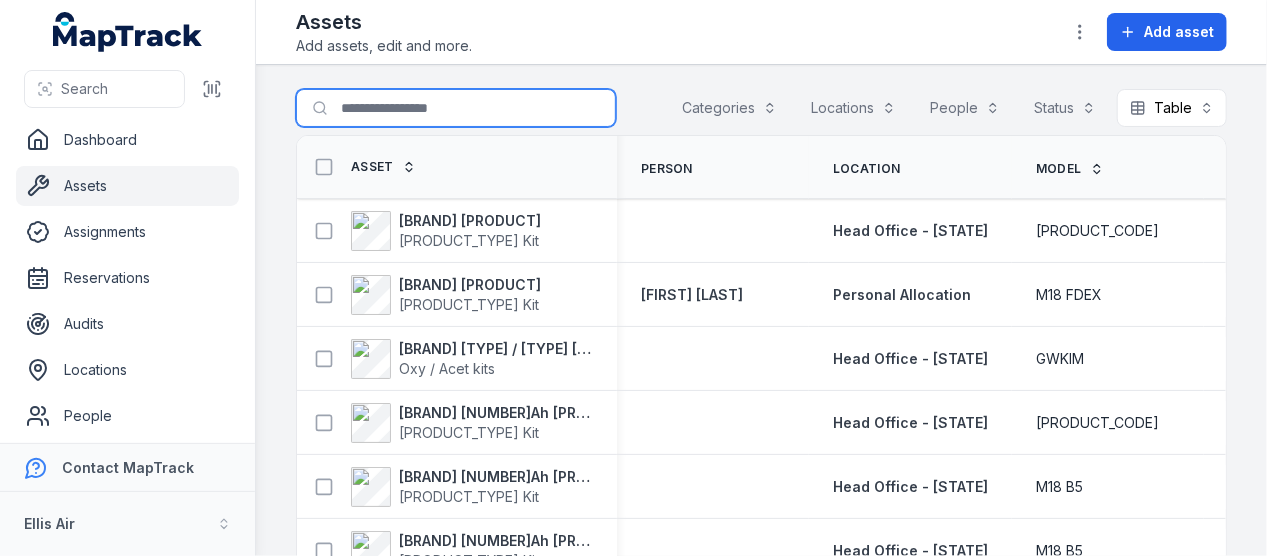 click on "Search for  assets" at bounding box center [456, 108] 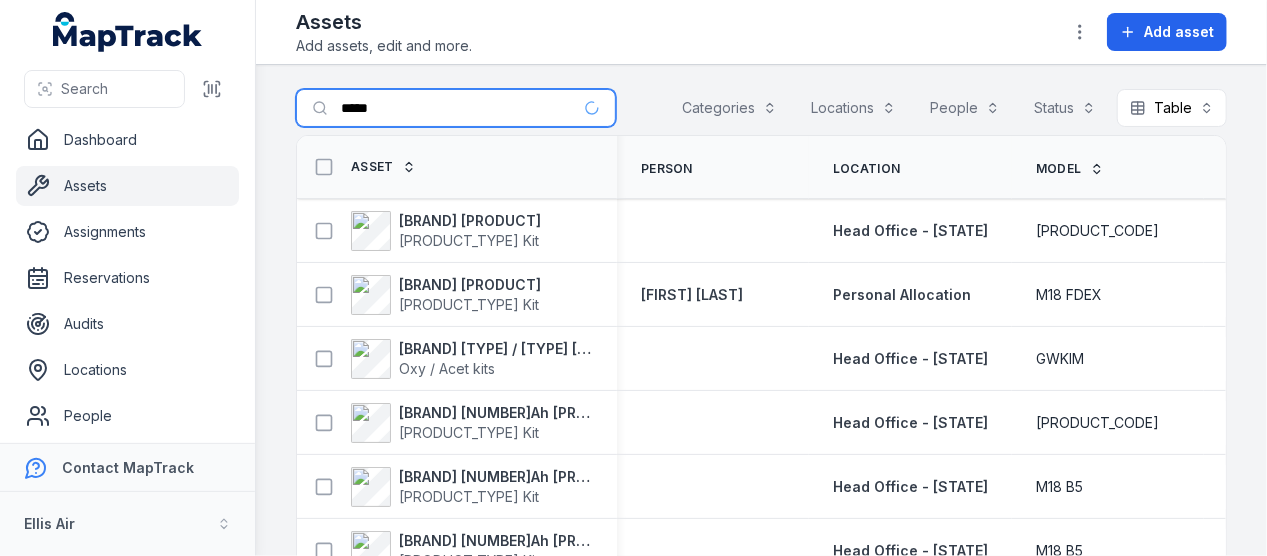 type on "*****" 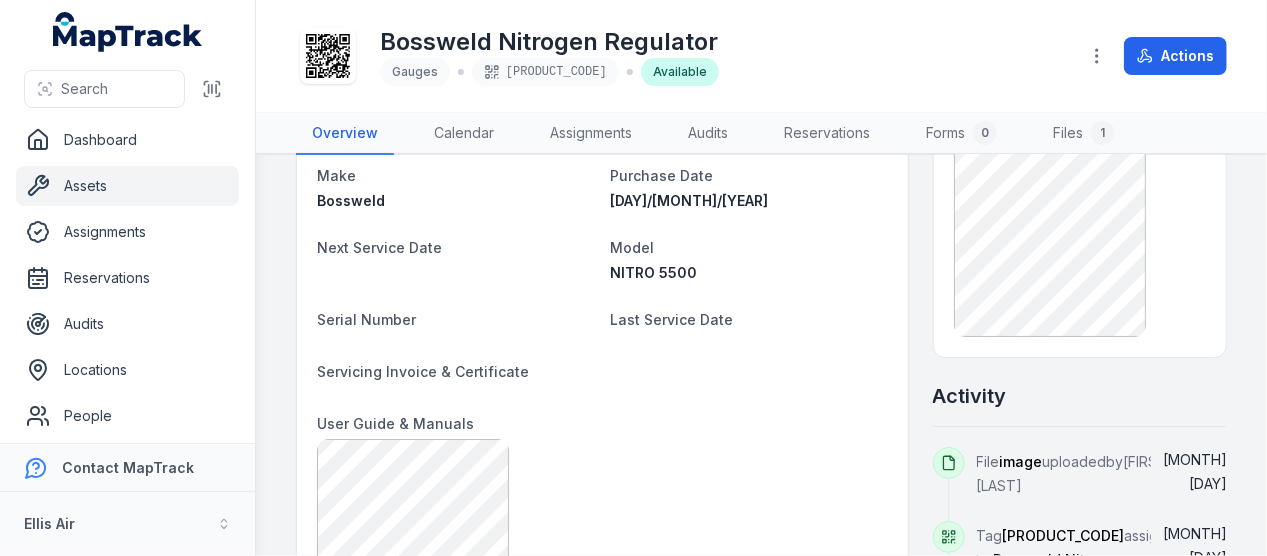 scroll, scrollTop: 80, scrollLeft: 0, axis: vertical 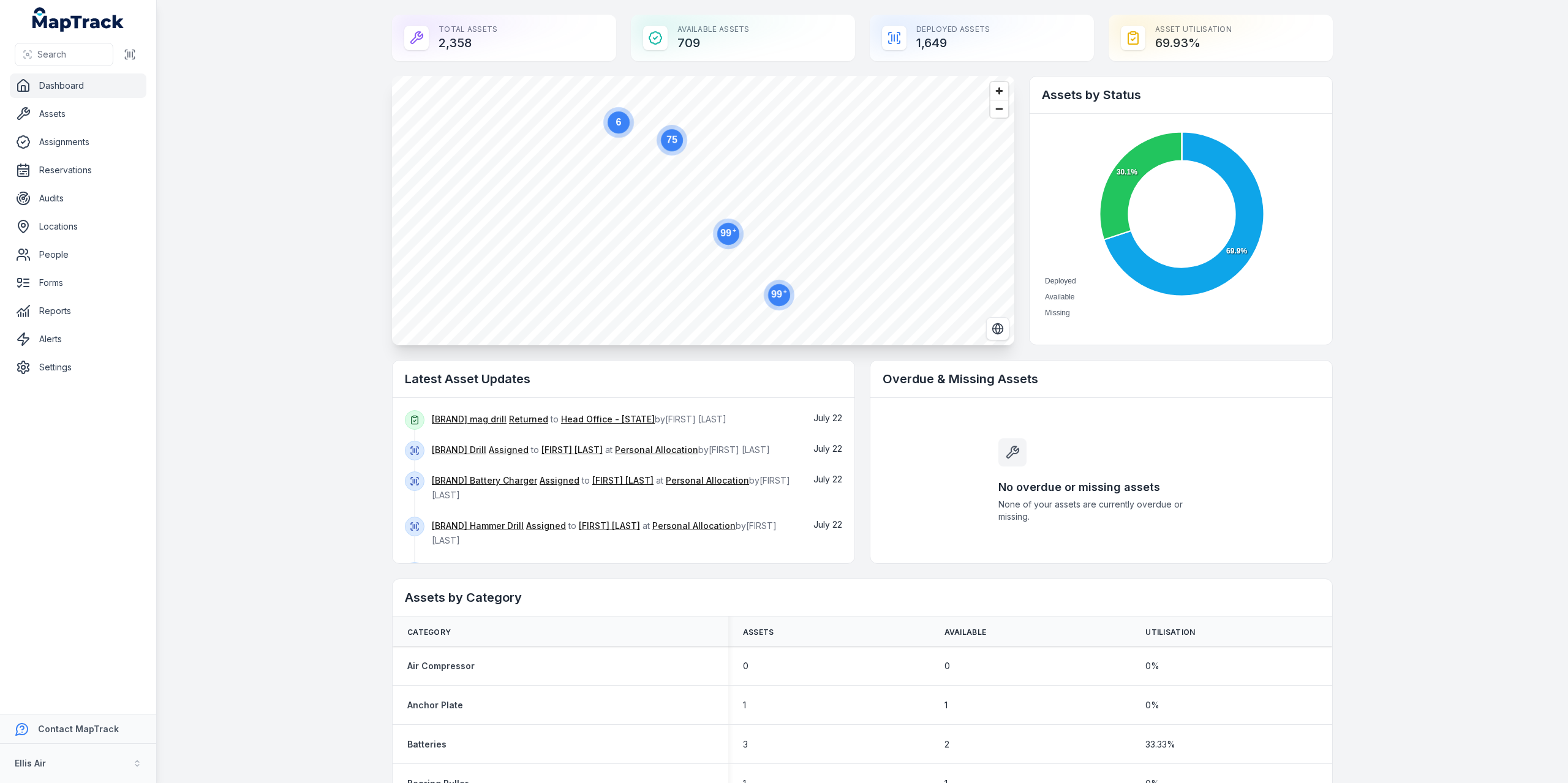 click on "Dashboard" at bounding box center (78, 86) 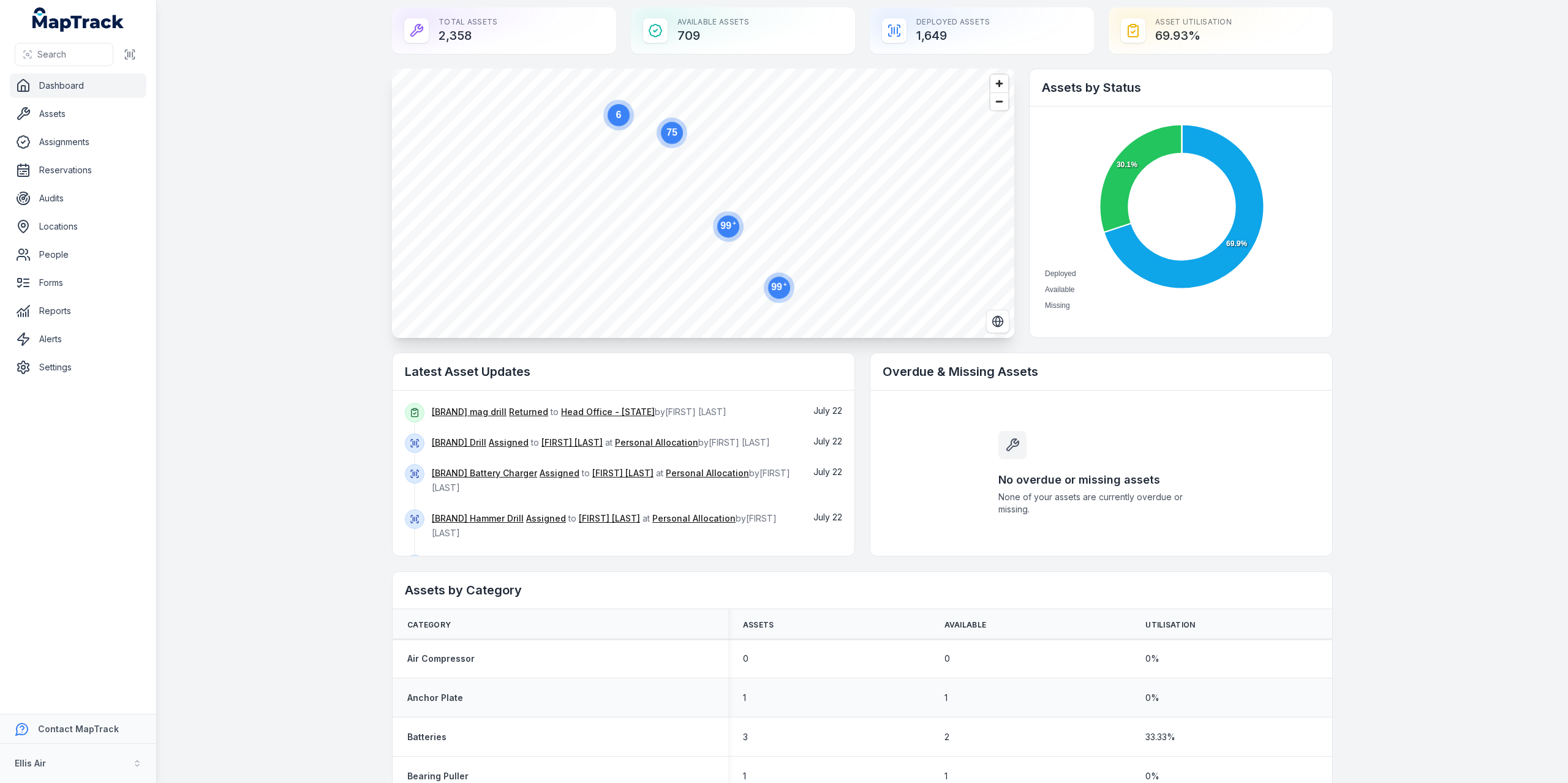 scroll, scrollTop: 0, scrollLeft: 0, axis: both 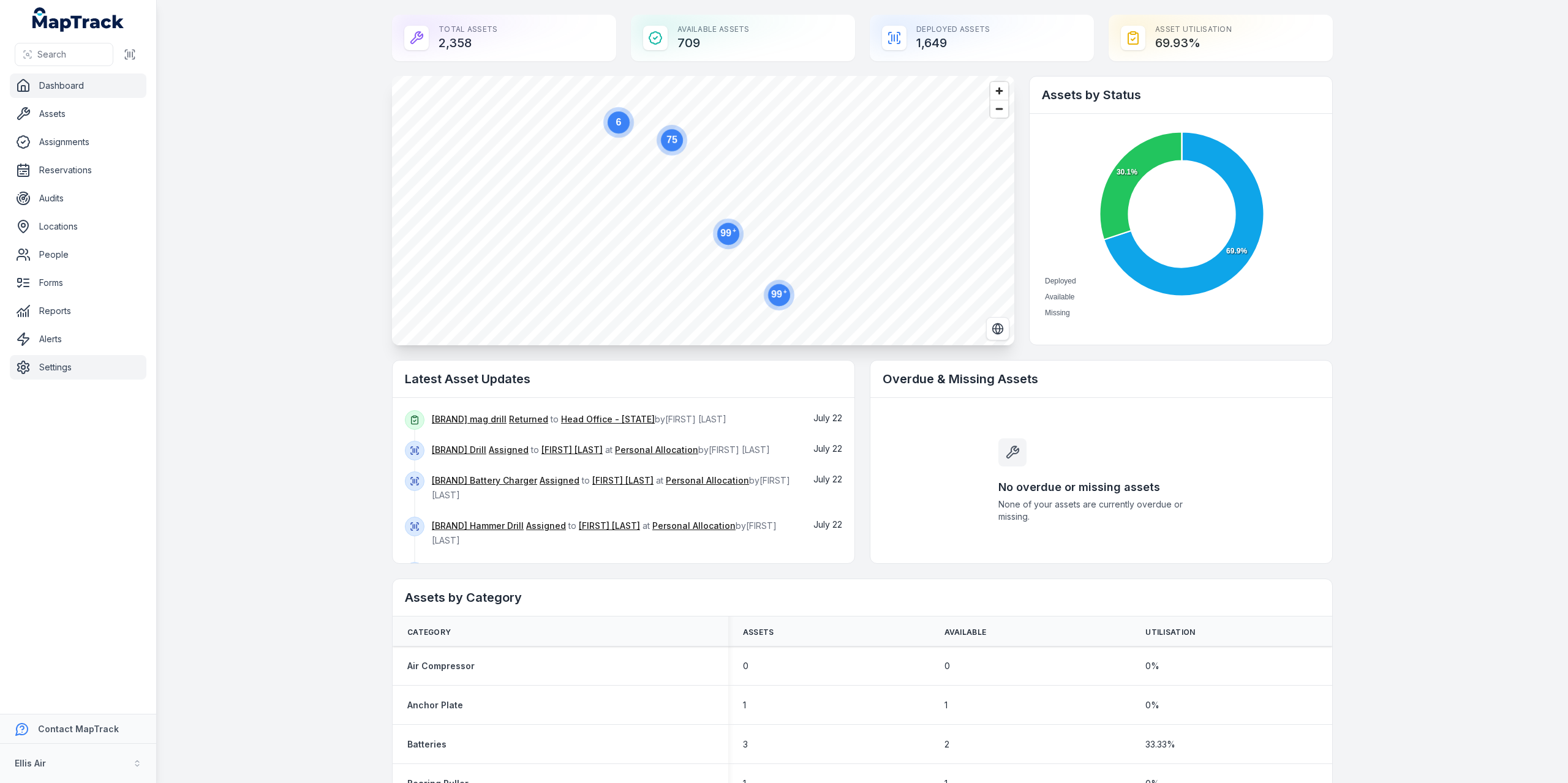 drag, startPoint x: 42, startPoint y: 361, endPoint x: 48, endPoint y: 356, distance: 7.81025 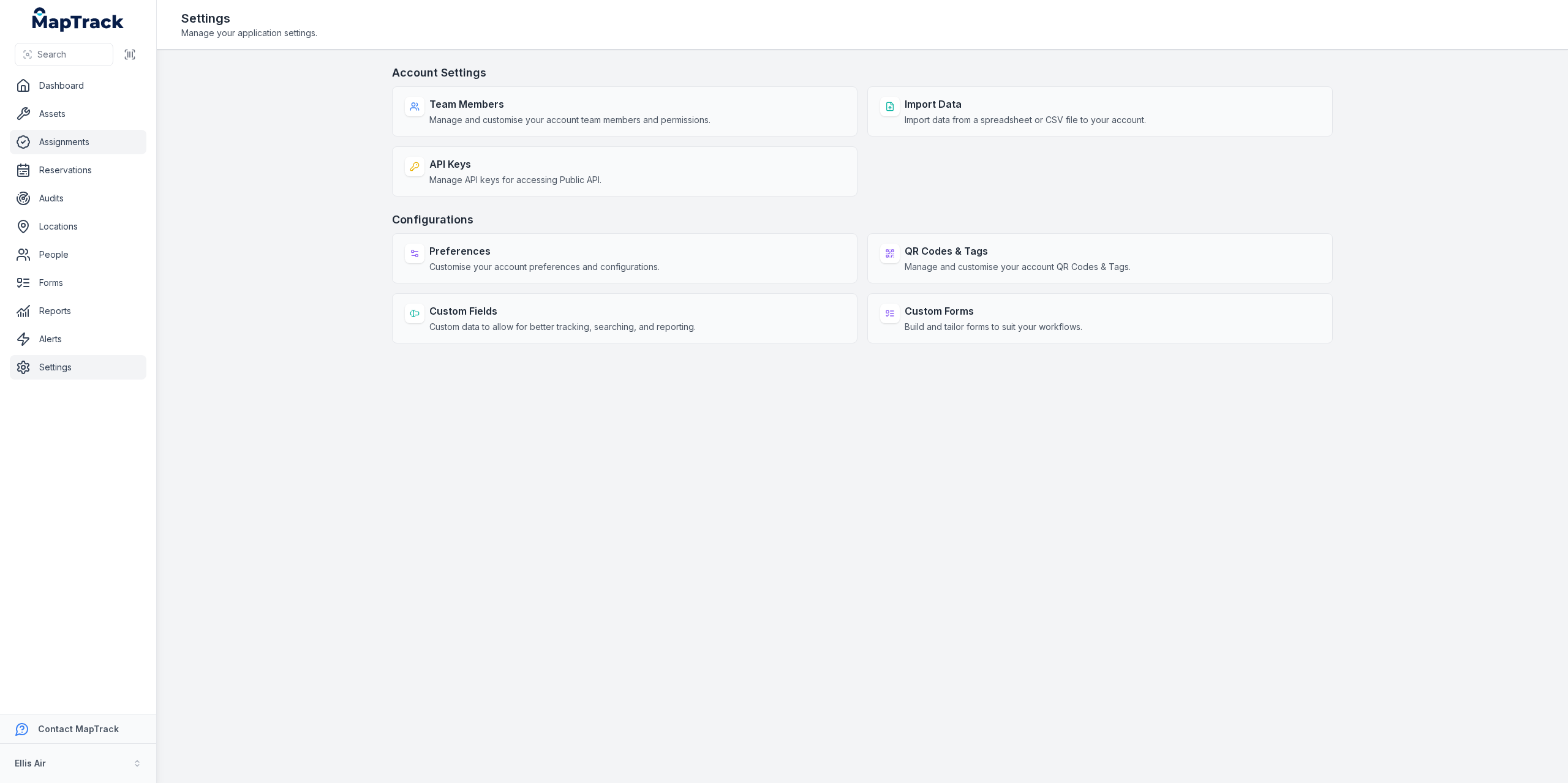 click on "Assignments" at bounding box center [78, 142] 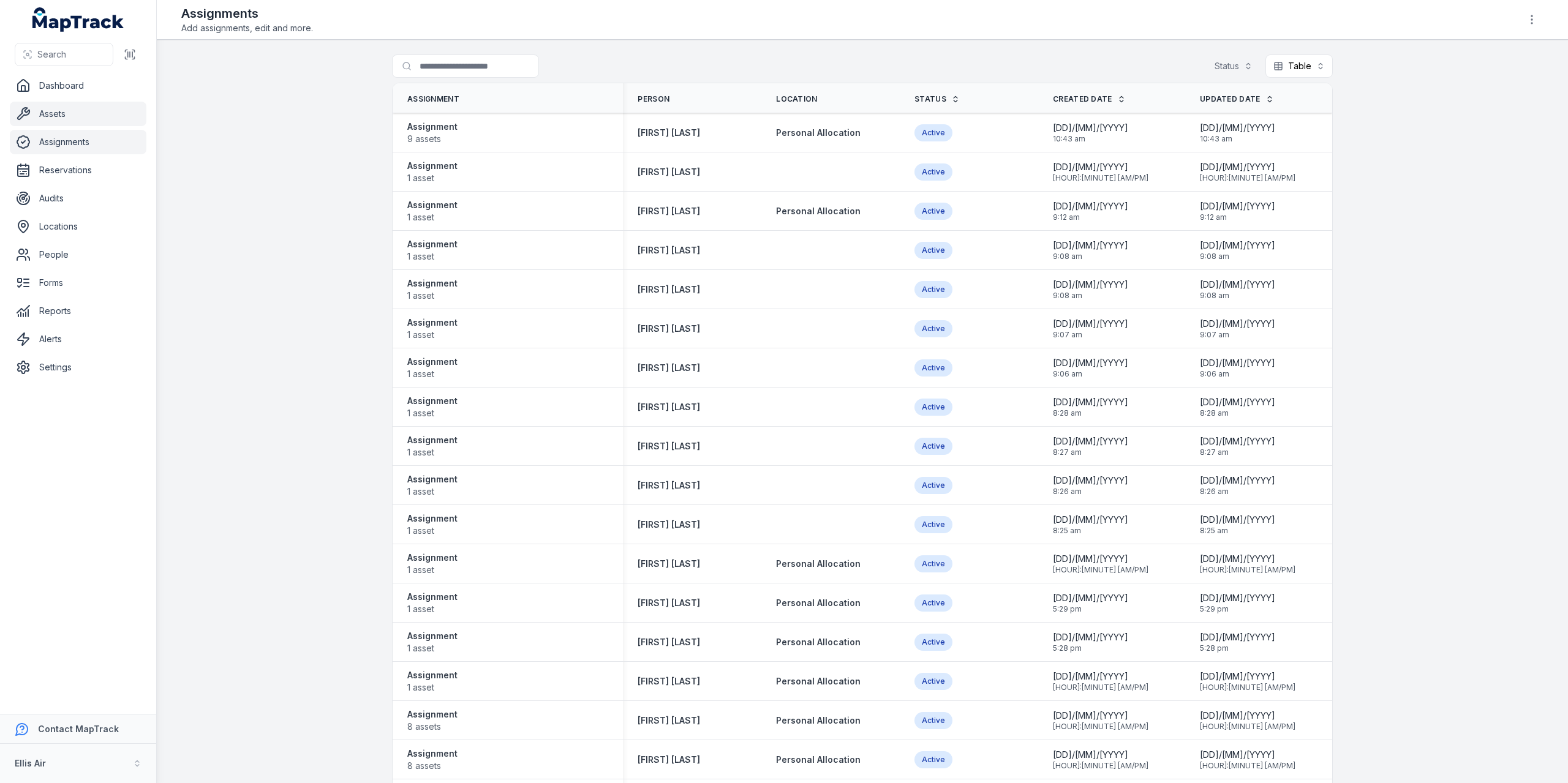 click on "Assets" at bounding box center [78, 114] 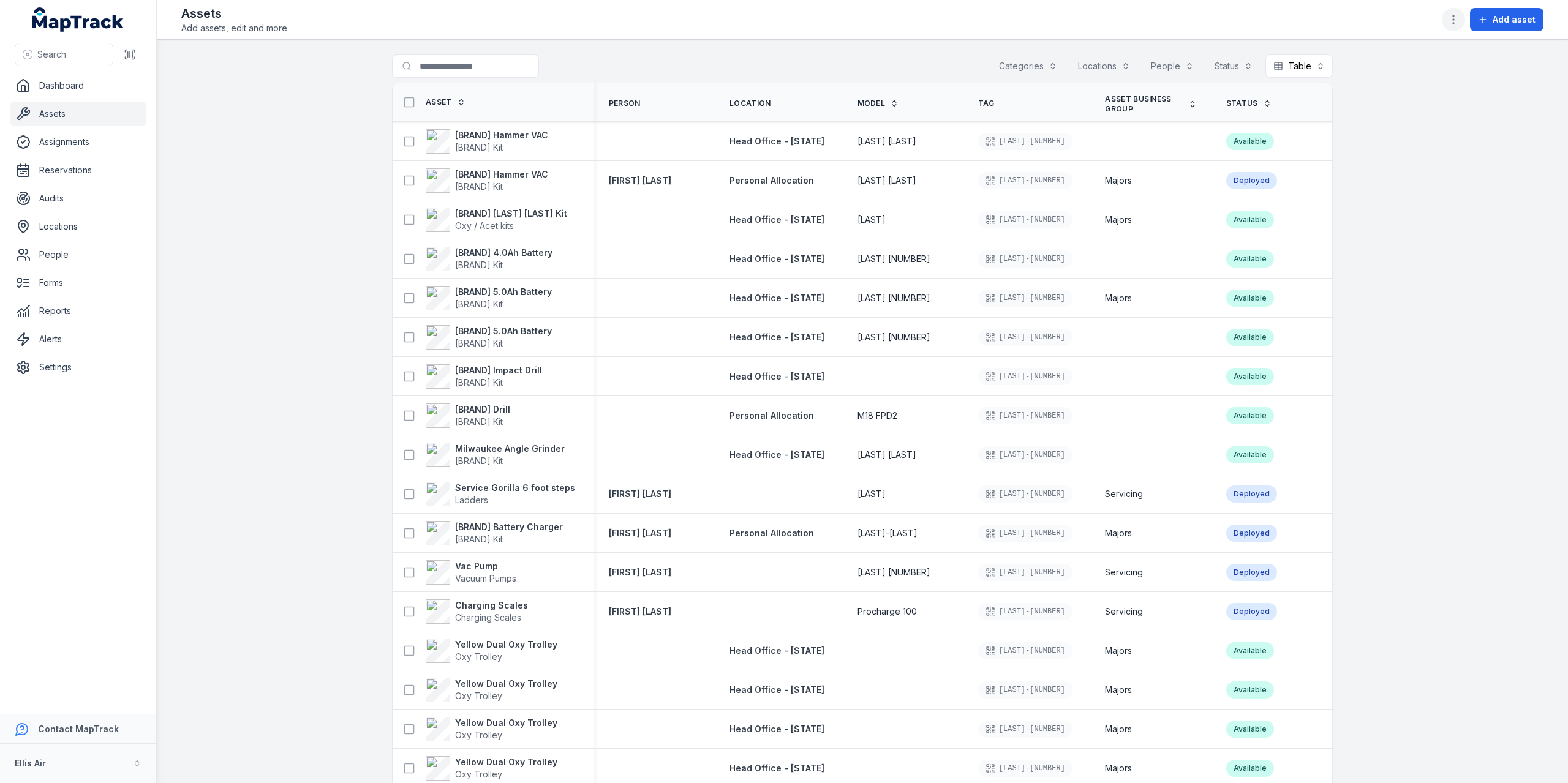 click 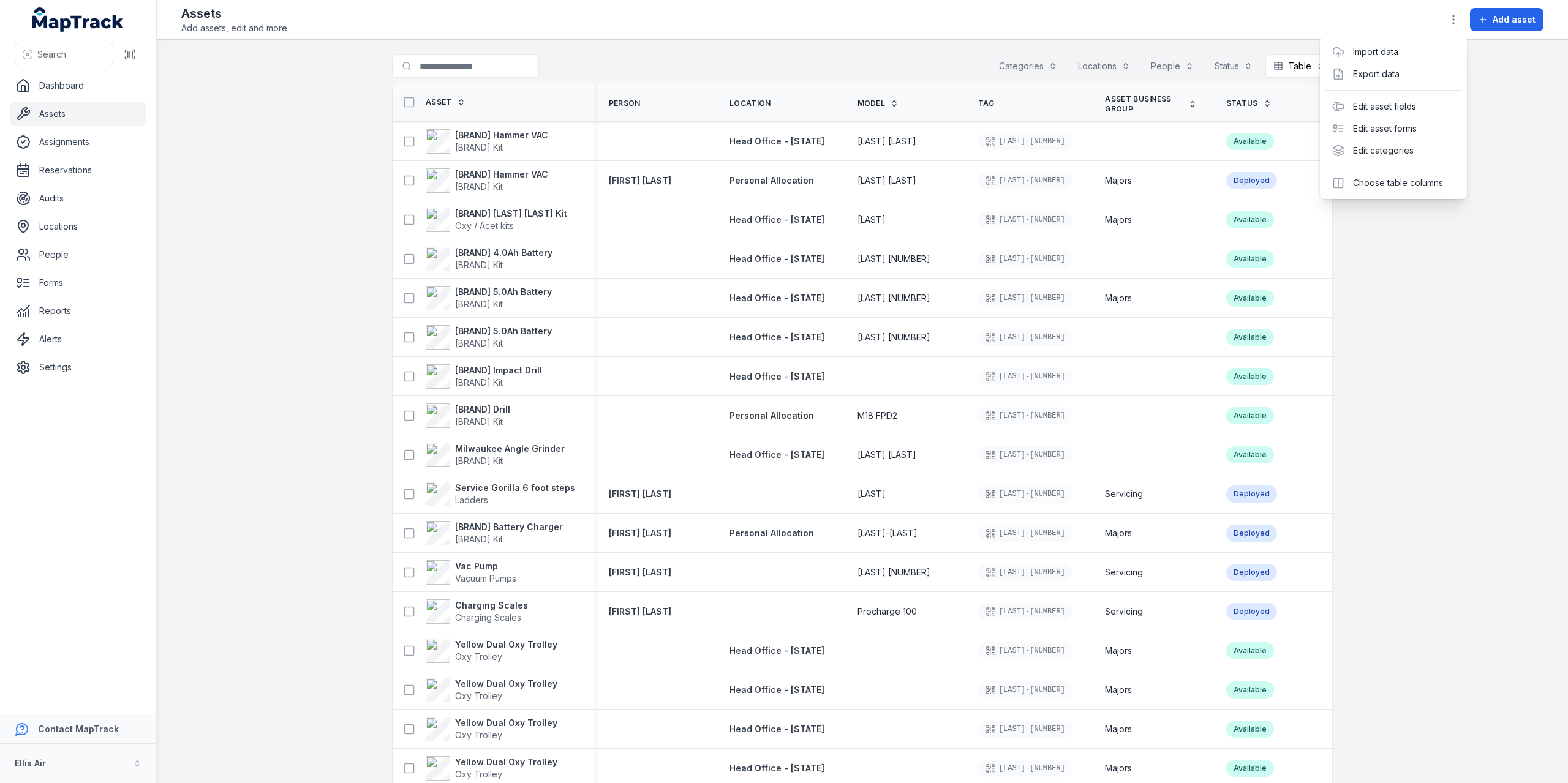 click on "Search Dashboard Assets Assignments Reservations Audits Locations People Forms Reports Alerts Settings Contact MapTrack Ellis Air Ellis Air Toggle Navigation Assets Add assets, edit and more. Add asset Search for  assets Categories   Locations   People Status Table ***** Asset Person Location Model Tag Asset Business Group Status Milwaukee Hammer VAC Milwaukee Kit  Head Office - [STATE] M18 CDEX ELLIS-1119 Available Milwaukee Hammer VAC Milwaukee Kit corey bond Personal Allocation M18 FDEX ELLIS-1117 Majors Deployed Tesuco Oxy / Acet Kit Oxy / Acet kits  Head Office - [STATE] GWKIM ELLIS-1090 Majors Available Milwaukee 4.0Ah Battery Milwaukee Kit  Head Office - [STATE] M18 B4 ELLIS-1115 Available Milwaukee 5.0Ah Battery Milwaukee Kit  Head Office - [STATE] M18 B5 ELLIS-1116 Majors Available Milwaukee 5.0Ah Battery Milwaukee Kit  Head Office - [STATE] M18 B5 ELLIS-1114 Available Milwaukee Impact Drill Milwaukee Kit  Head Office - [STATE] ELLIS-1113 Available Milwaukee Drill Milwaukee Kit M18 FPD2 Ladders" at bounding box center (784, 391) 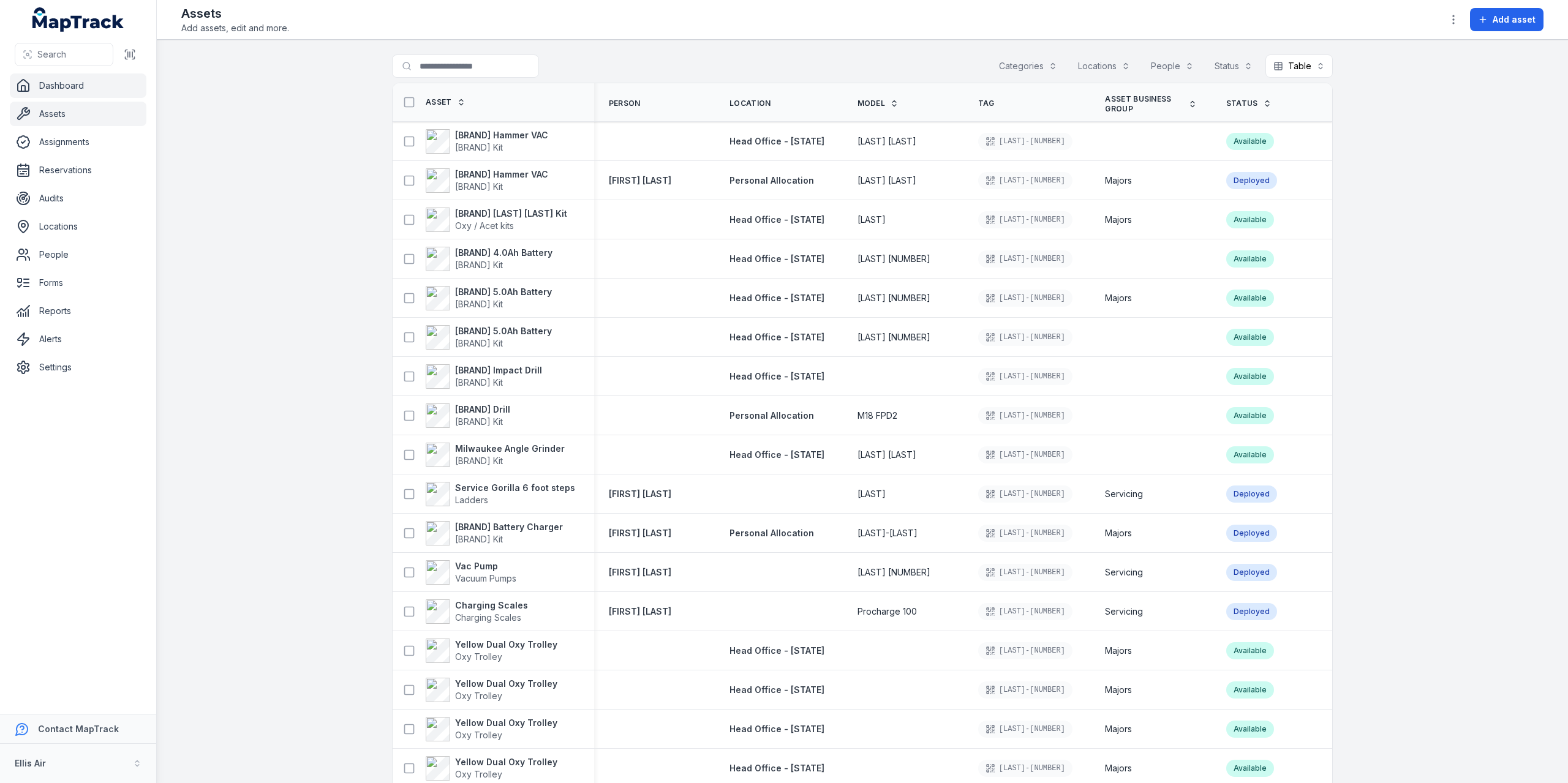 click on "Dashboard" at bounding box center (78, 86) 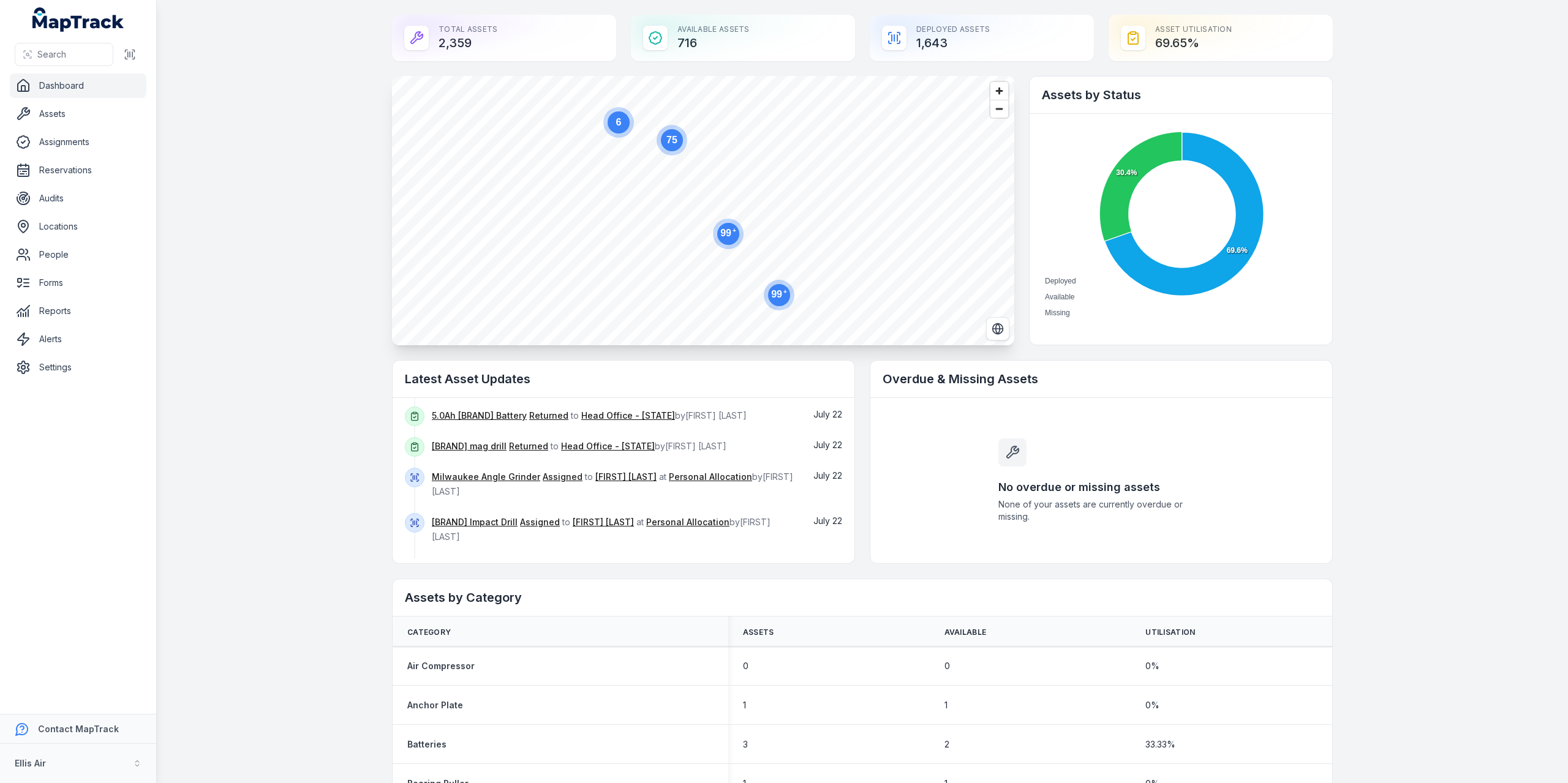 scroll, scrollTop: 190, scrollLeft: 0, axis: vertical 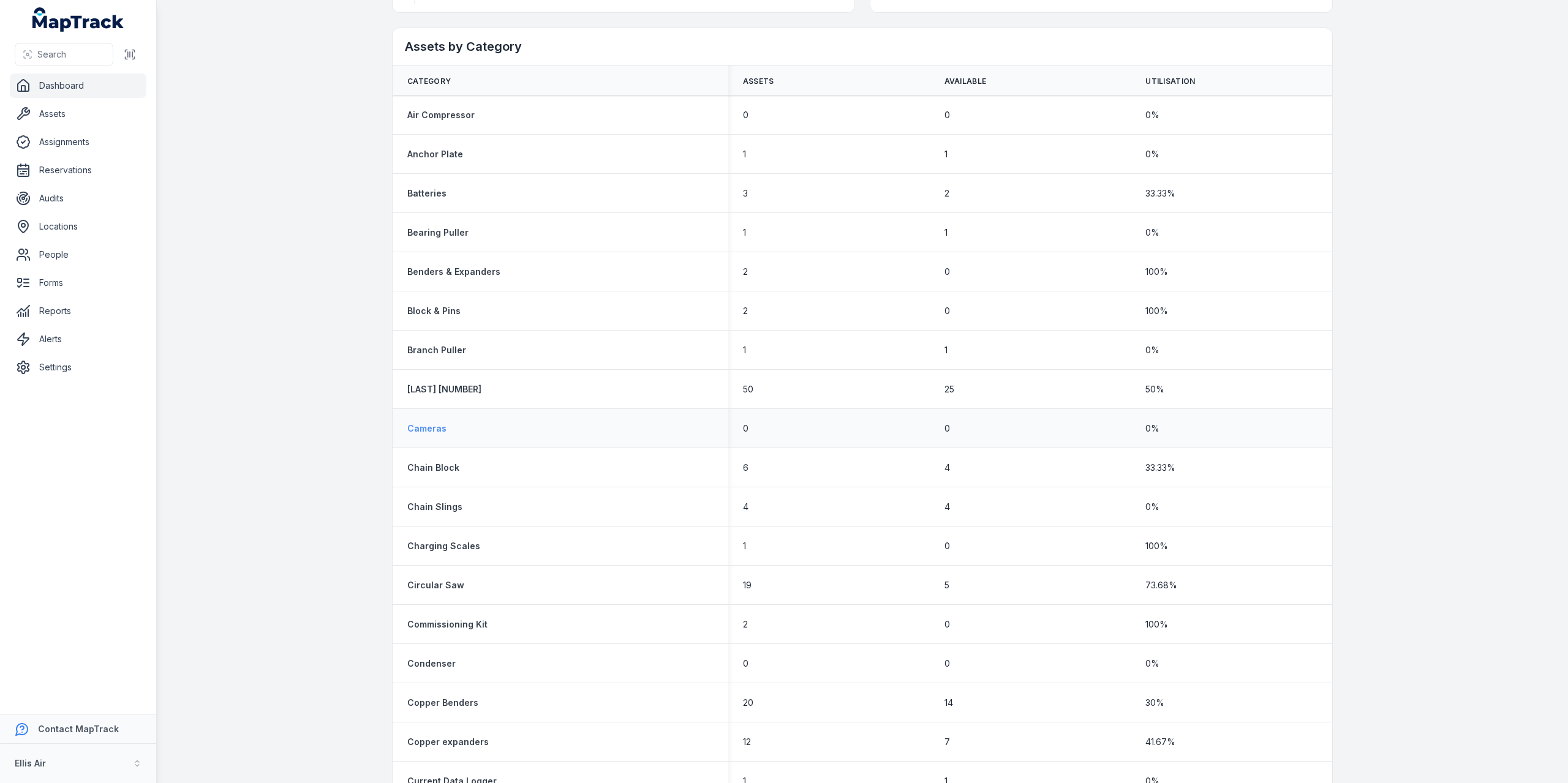 click on "Cameras" at bounding box center [427, 429] 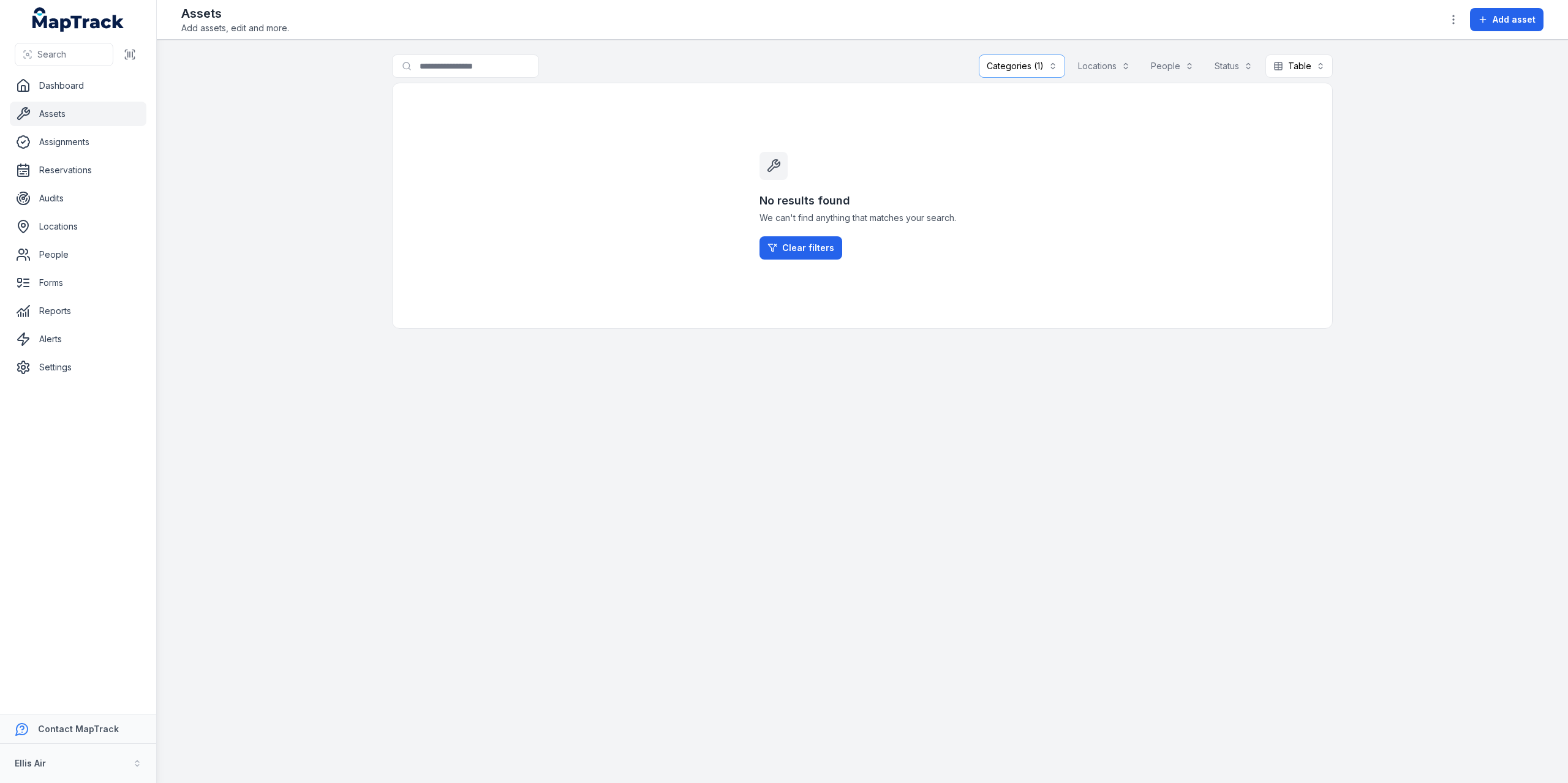 click on "Categories   (1)" at bounding box center [1022, 66] 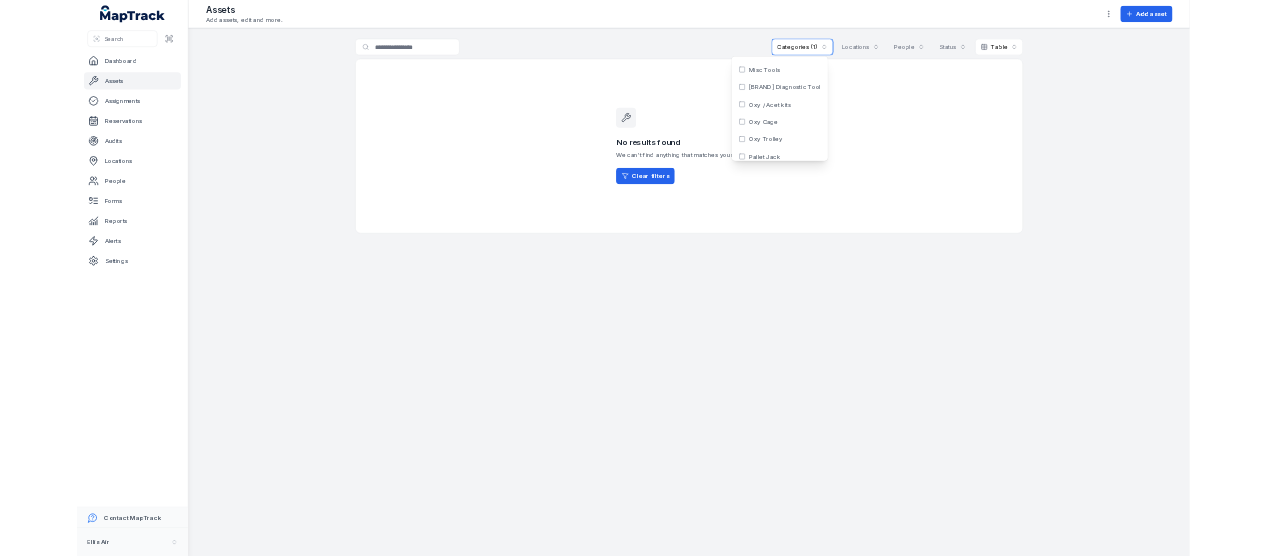 scroll, scrollTop: 2000, scrollLeft: 0, axis: vertical 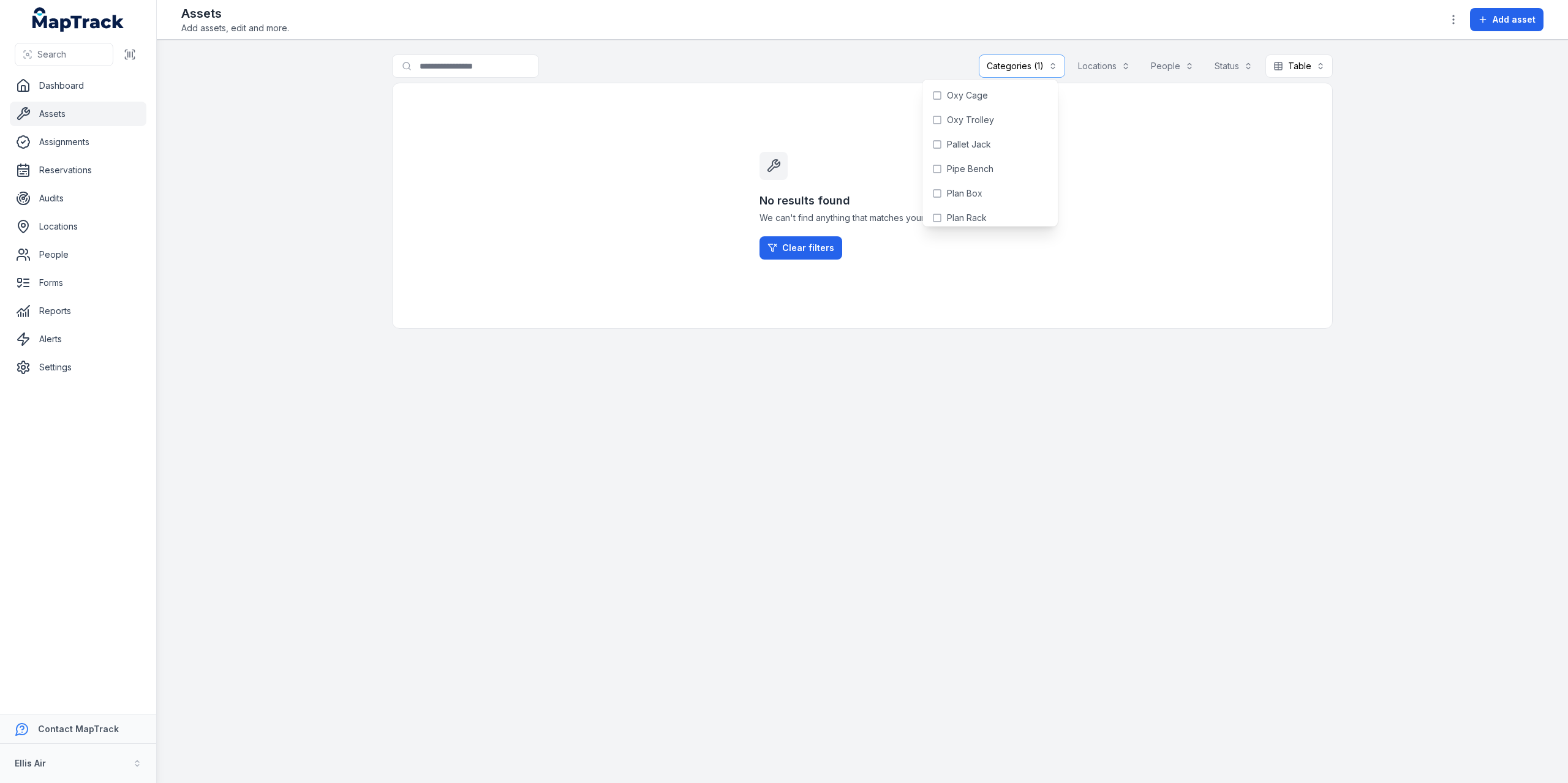 click on "Assets" at bounding box center (78, 114) 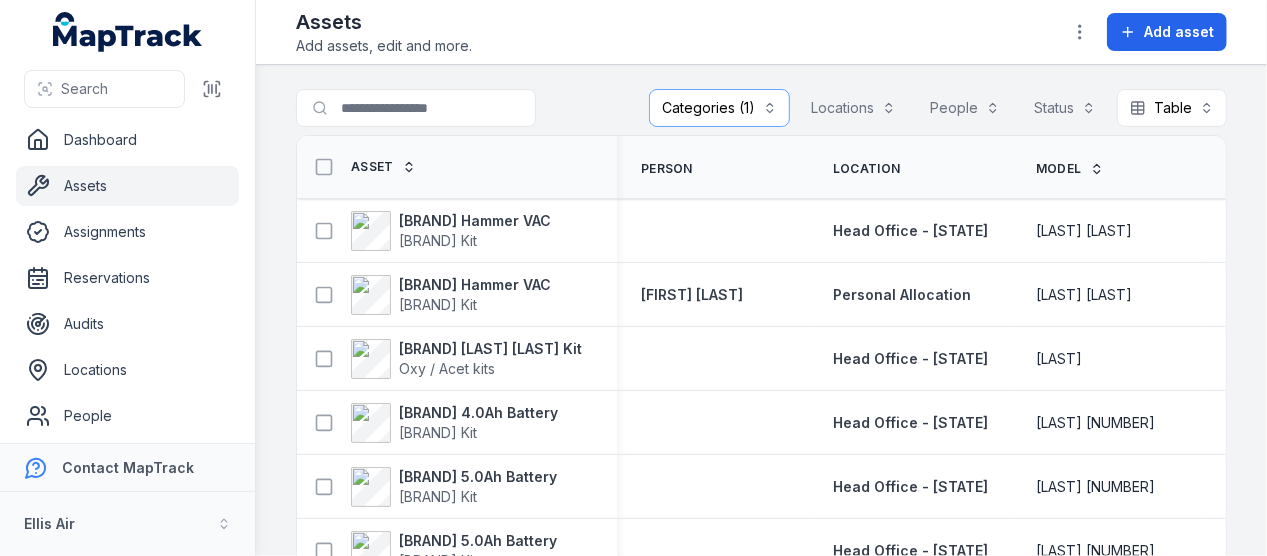 click on "Assets Add assets, edit and more. Add asset" at bounding box center [761, 32] 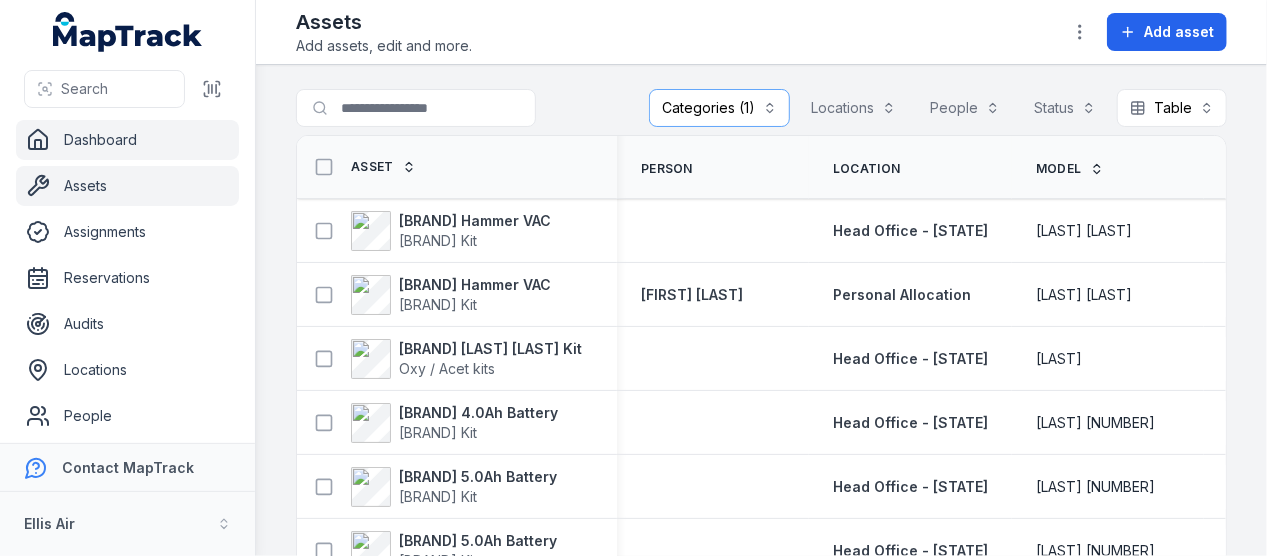 click on "Dashboard" at bounding box center [127, 140] 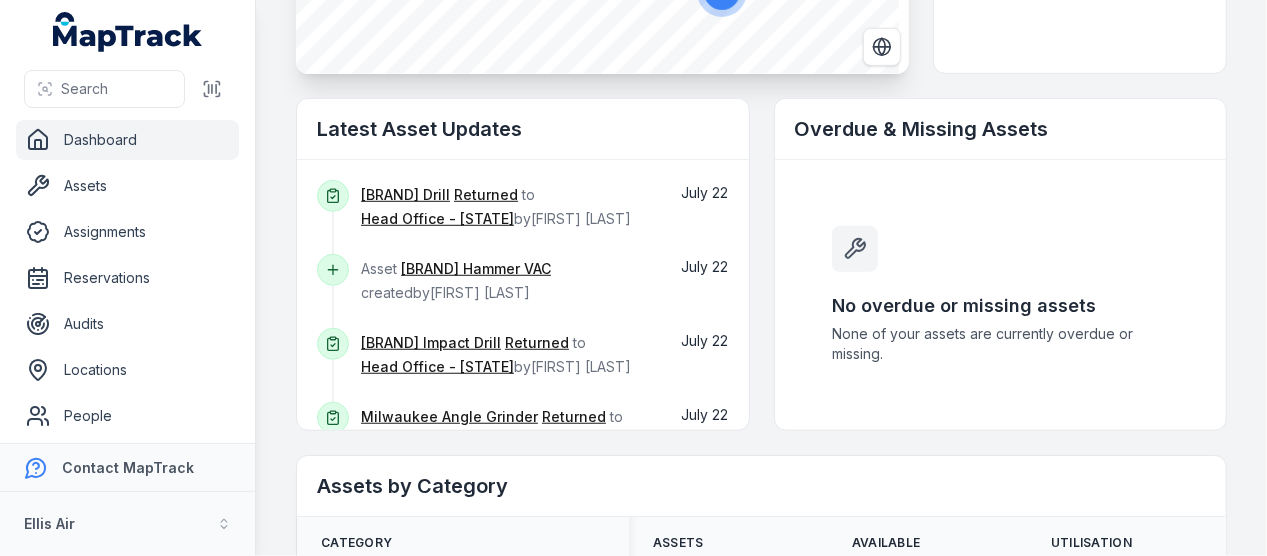 scroll, scrollTop: 600, scrollLeft: 0, axis: vertical 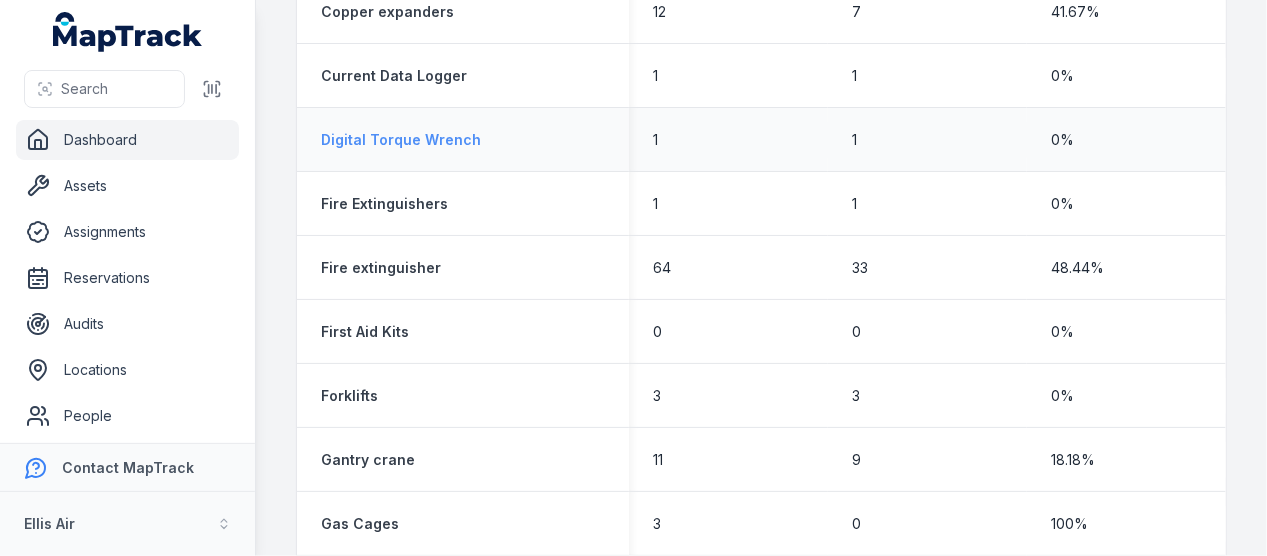 click on "Digital Torque Wrench" at bounding box center [401, 140] 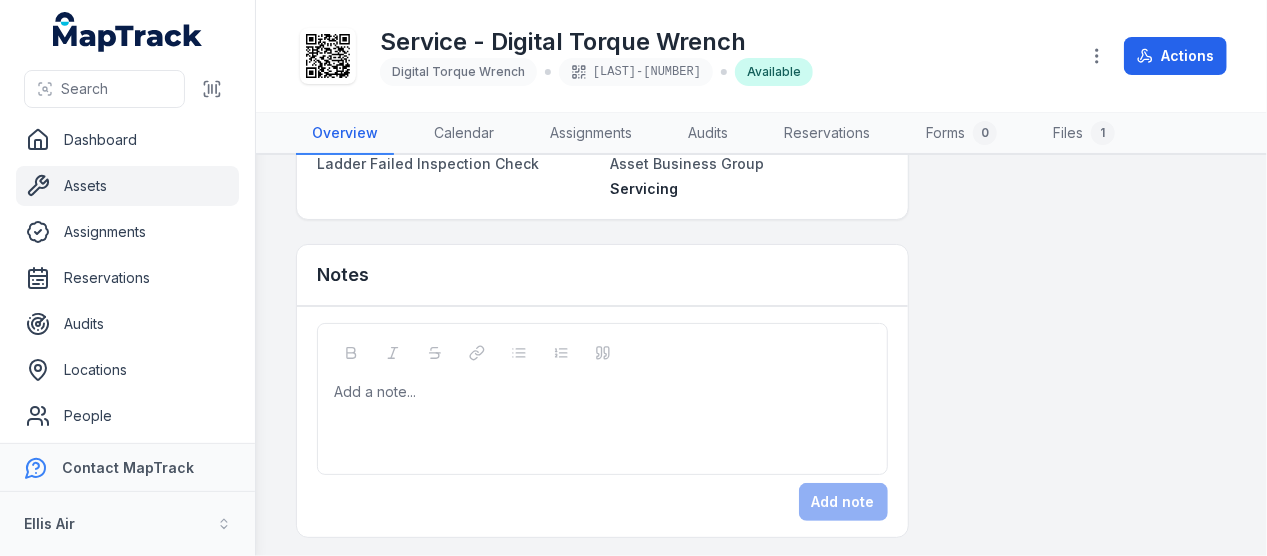 scroll, scrollTop: 1100, scrollLeft: 0, axis: vertical 